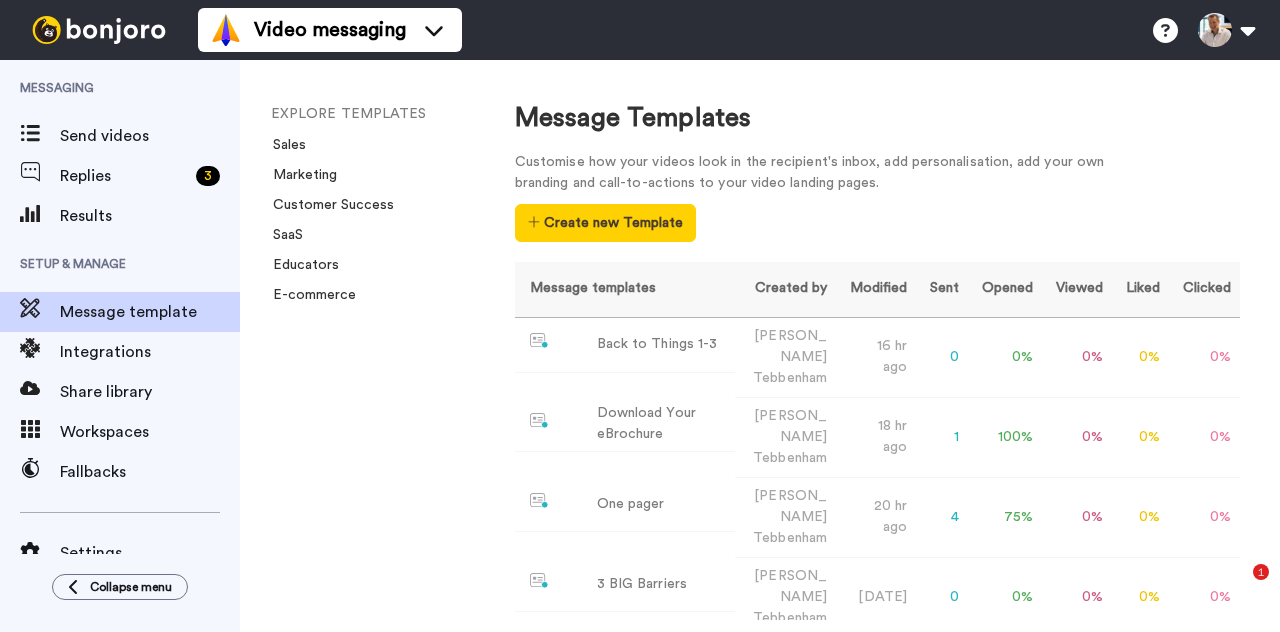 scroll, scrollTop: 0, scrollLeft: 0, axis: both 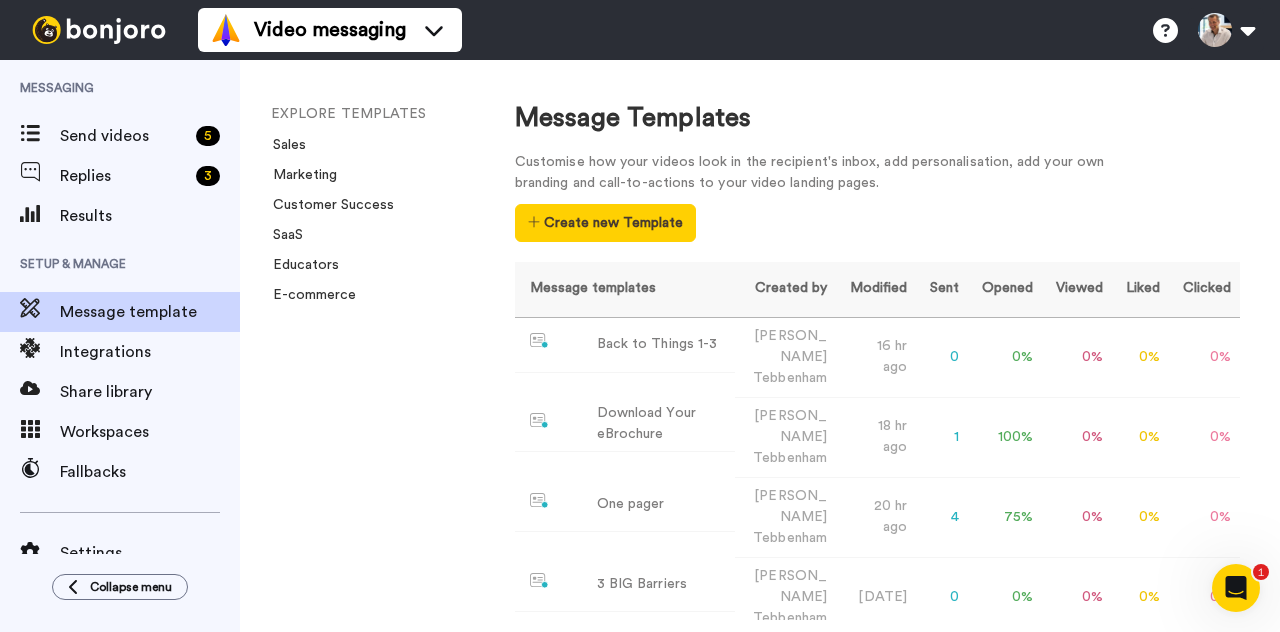 click 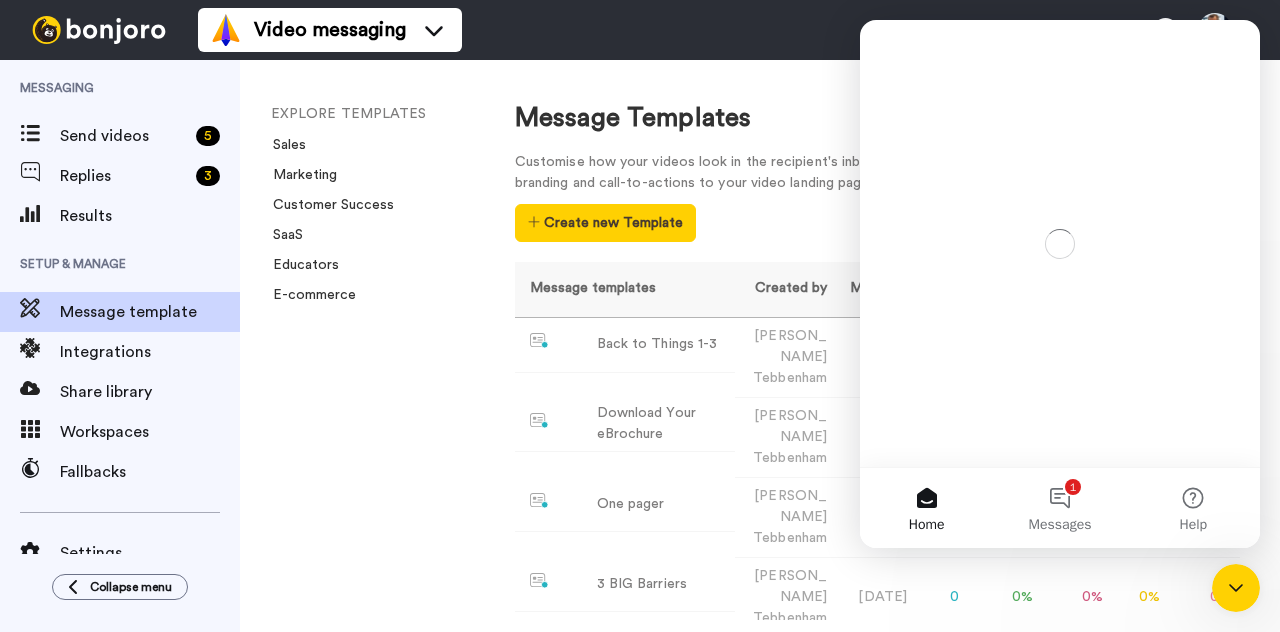 scroll, scrollTop: 0, scrollLeft: 0, axis: both 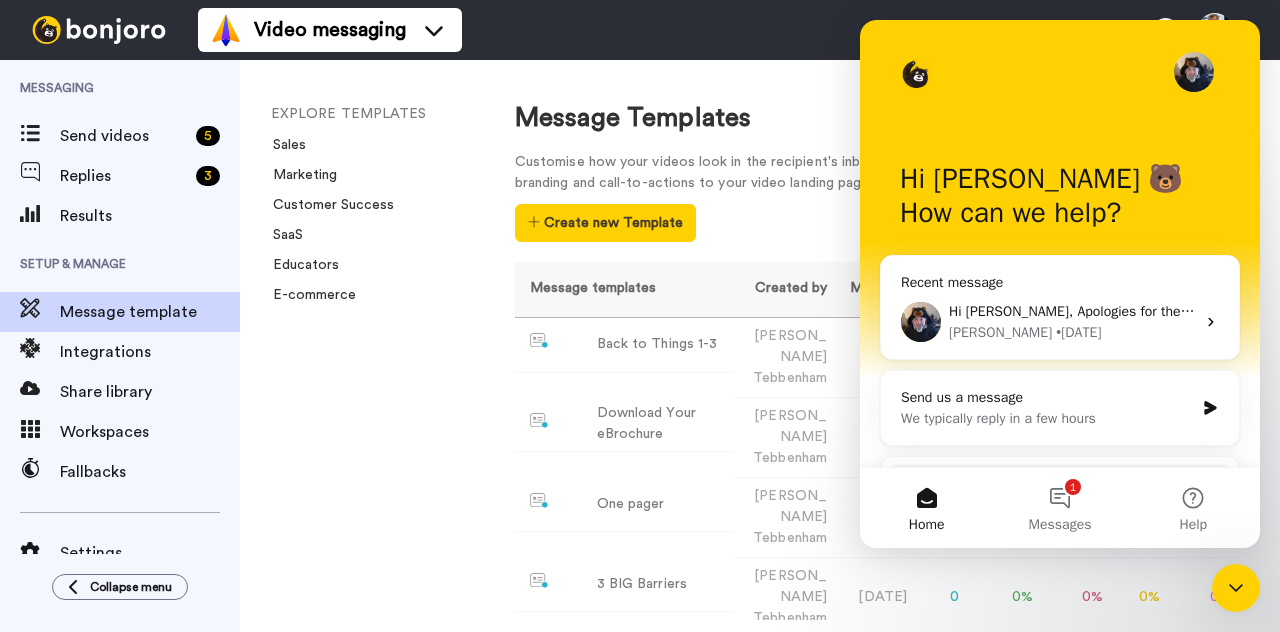 click on "Hi Darren, Apologies for the late reply. Getting good results from my experience has always been a little trial and error. You need to find that spot that works well. I can give you a link to book a call with one of our guys. They can also help you with some advice on improving the open and view rates. Let me know, and I will send the link over. Johann •  4d ago" at bounding box center (1060, 322) 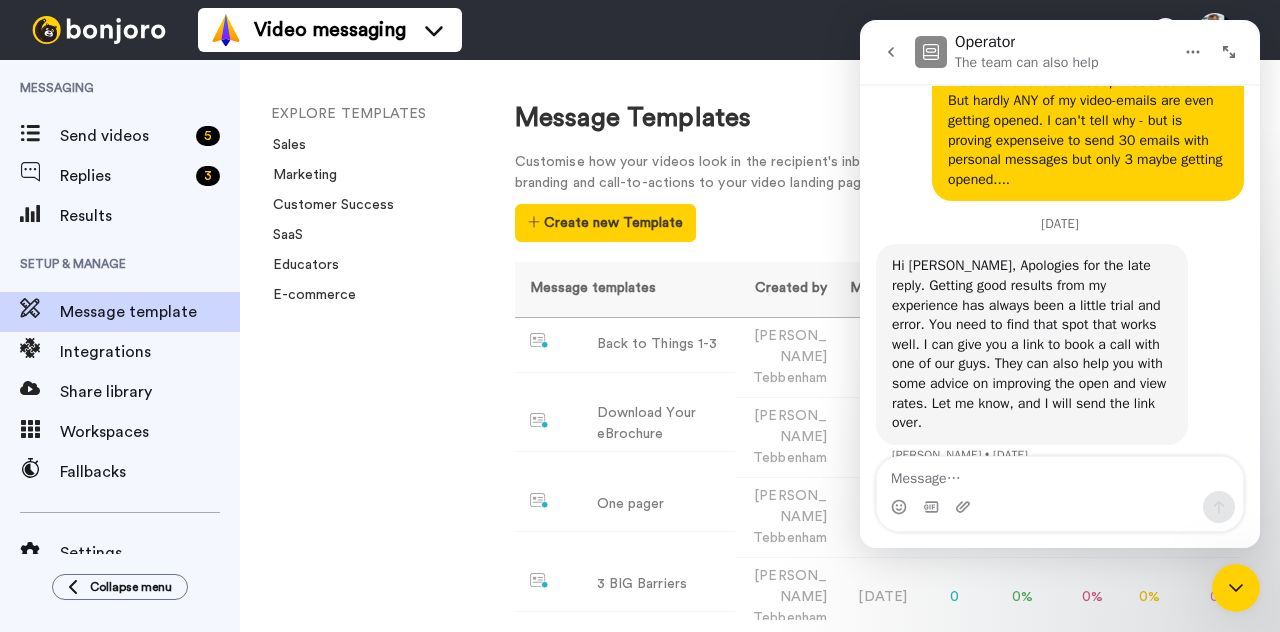 scroll, scrollTop: 1465, scrollLeft: 0, axis: vertical 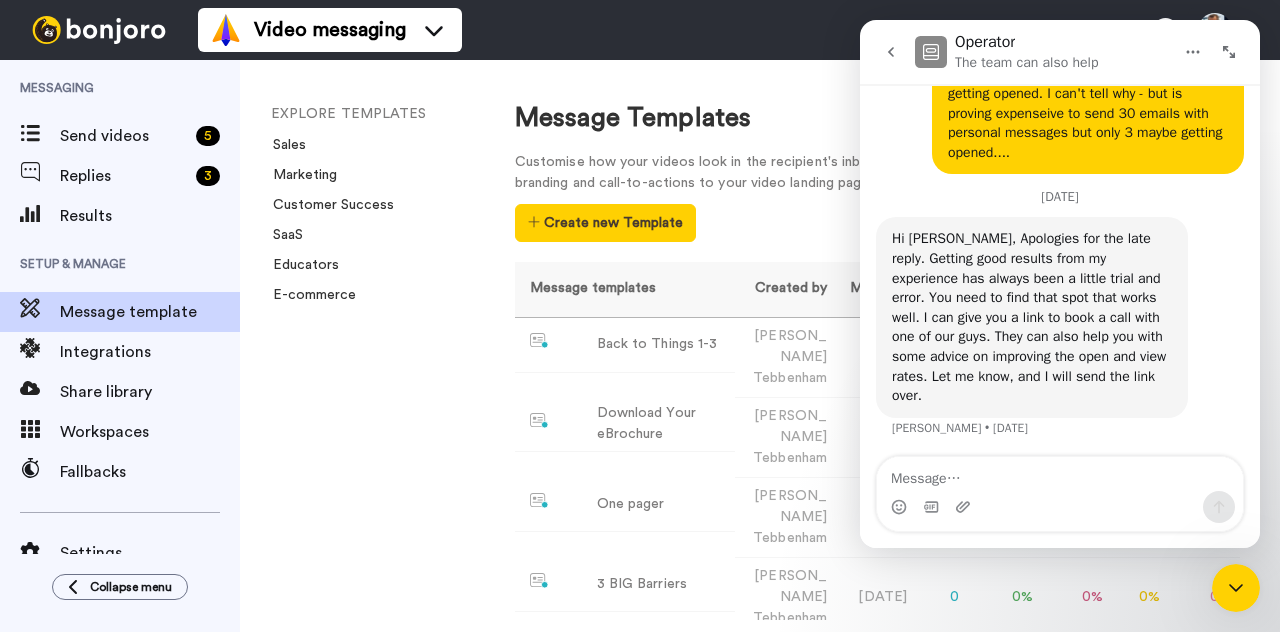 click at bounding box center [1060, 474] 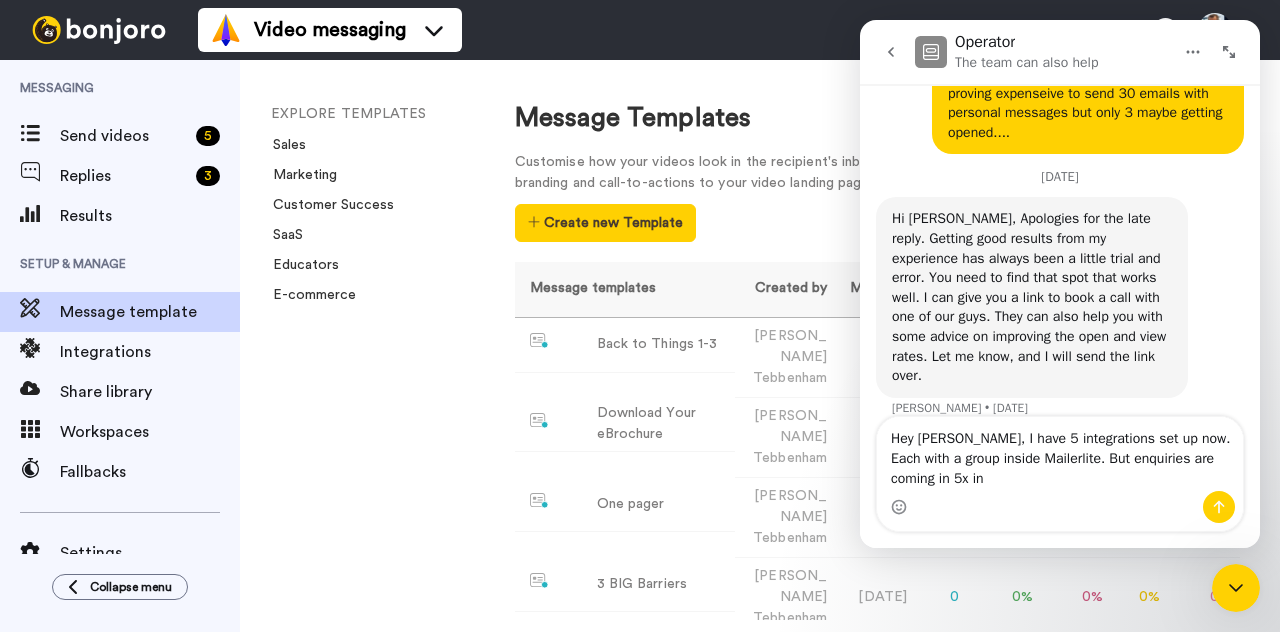 scroll, scrollTop: 1505, scrollLeft: 0, axis: vertical 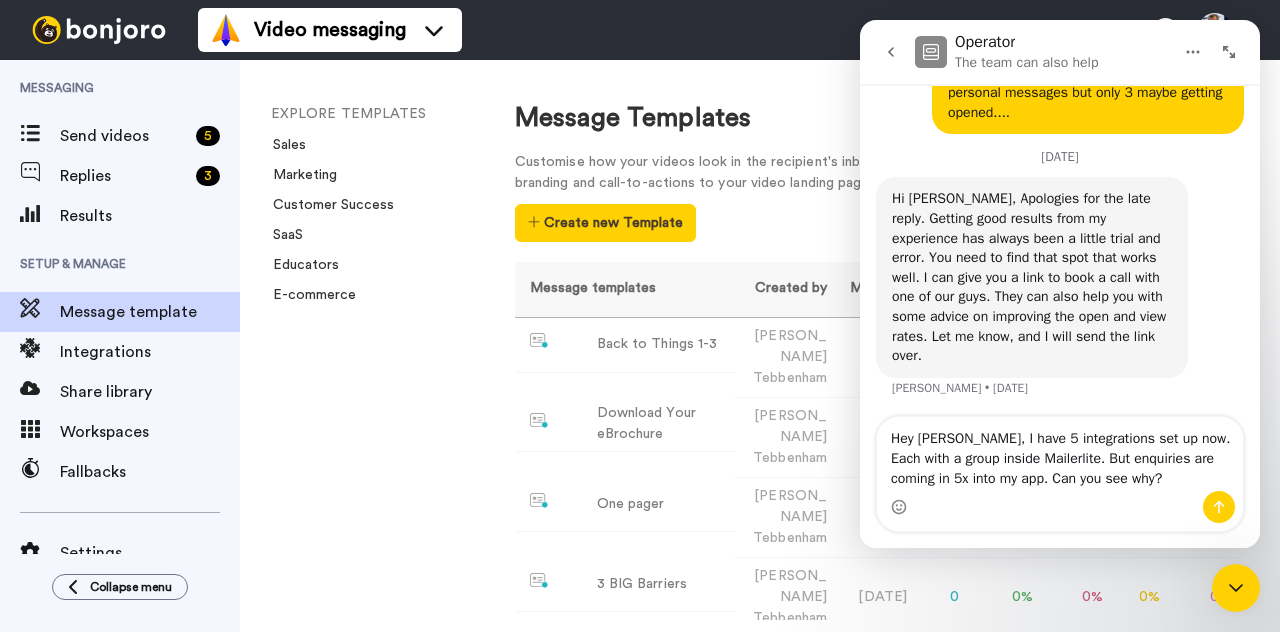 type on "Hey Johann, I have 5 integrations set up now. Each with a group inside Mailerlite. But enquiries are coming in 5x into my app. Can you see why?" 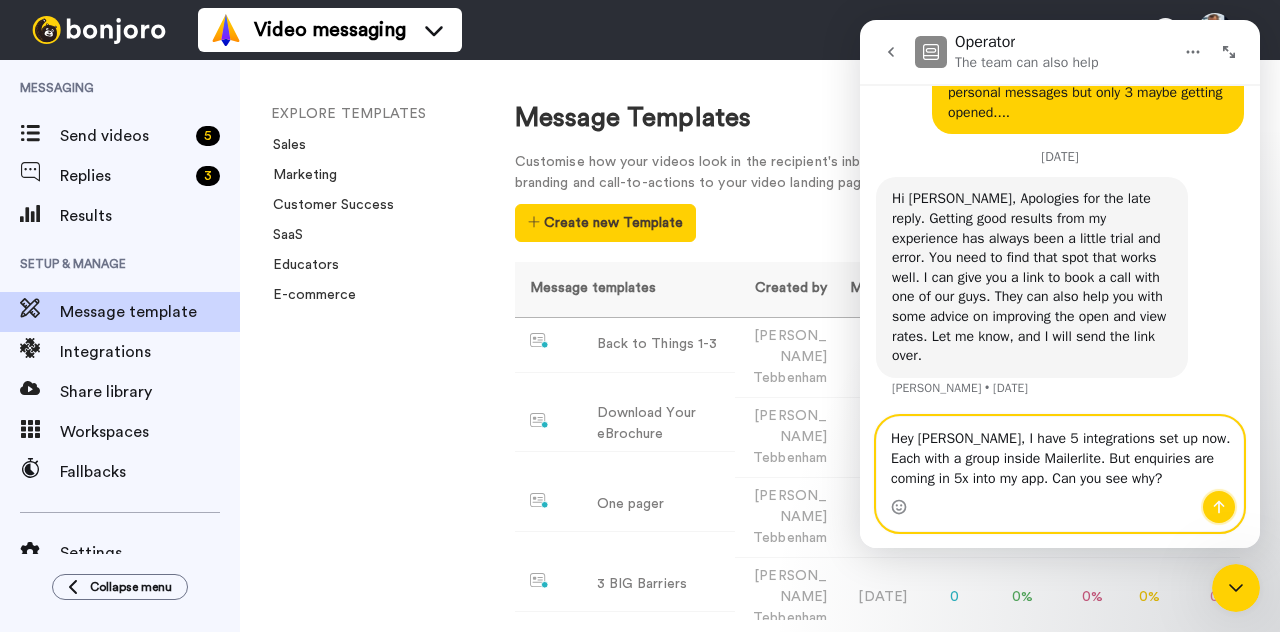 click 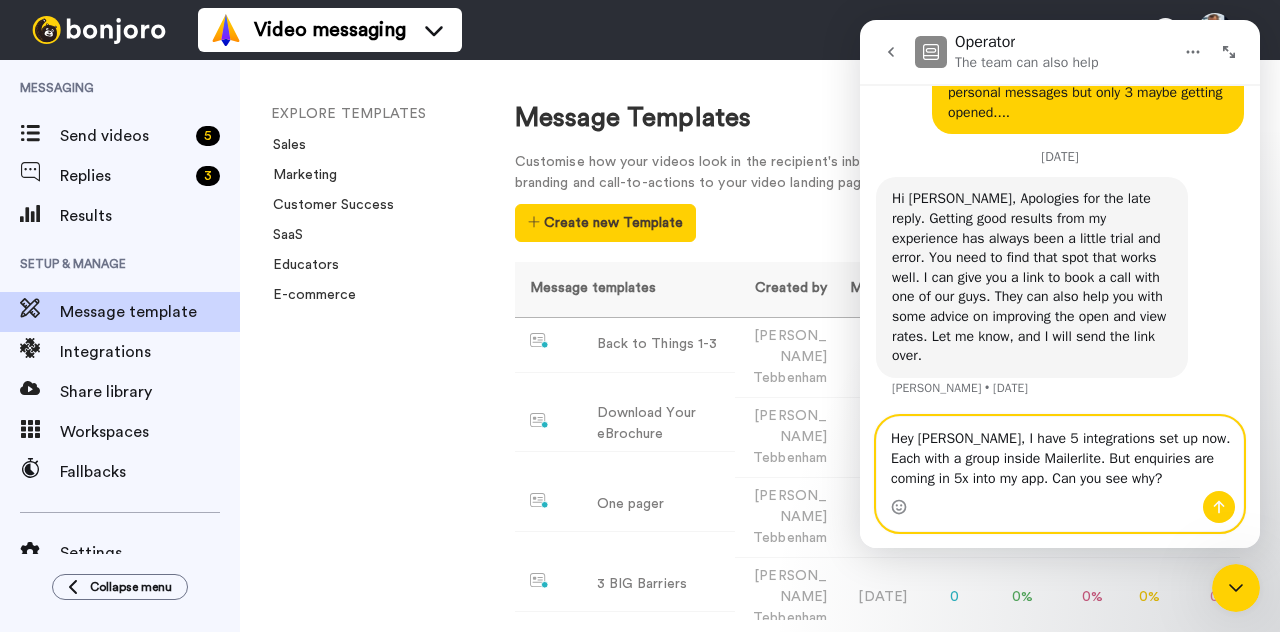 type 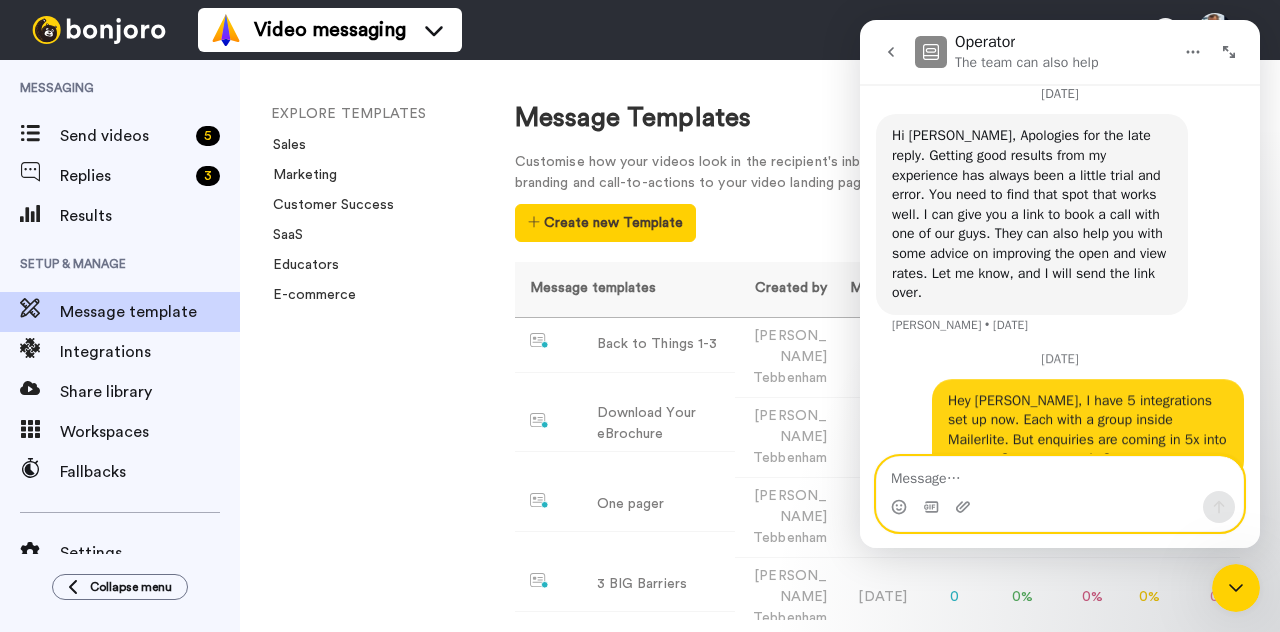 scroll, scrollTop: 1610, scrollLeft: 0, axis: vertical 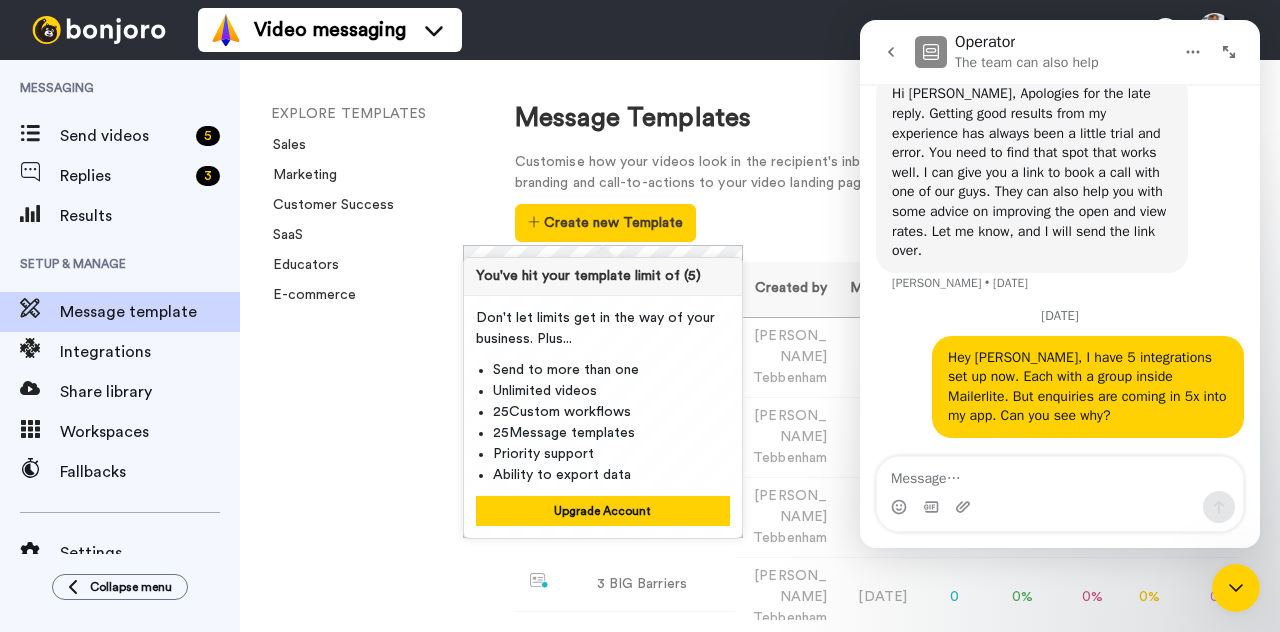 click on "EXPLORE TEMPLATES Sales Marketing Customer Success SaaS Educators E-commerce" at bounding box center [357, 346] 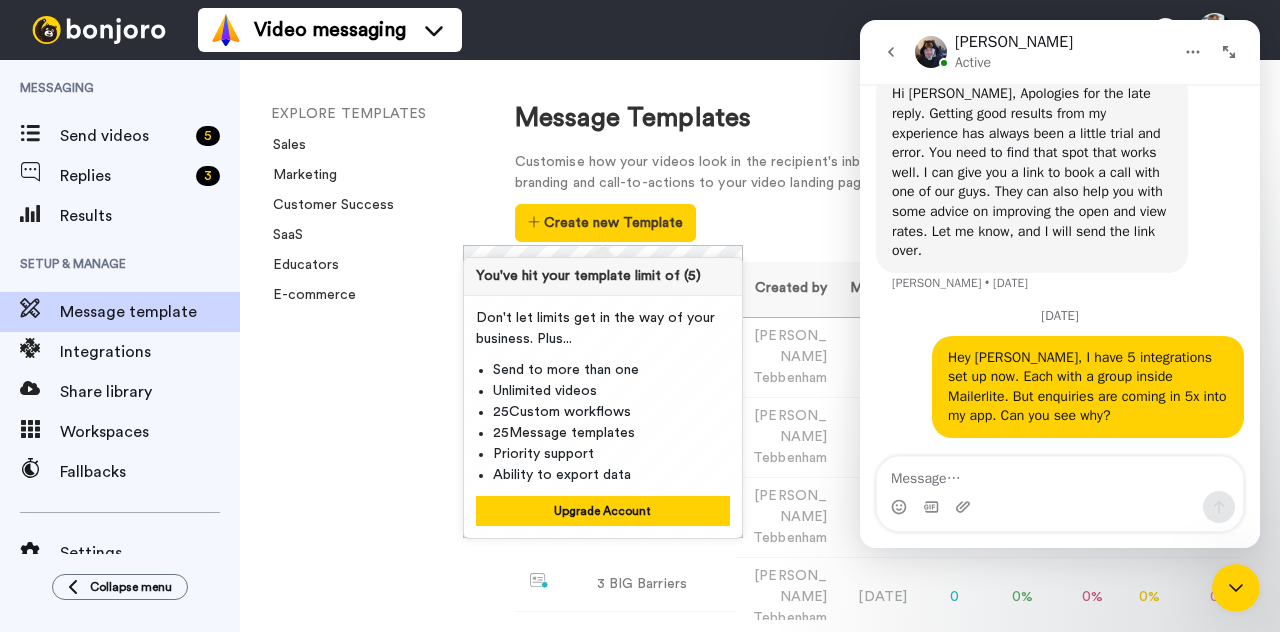 click on "Video messaging   Help docs   Settings" at bounding box center (739, 30) 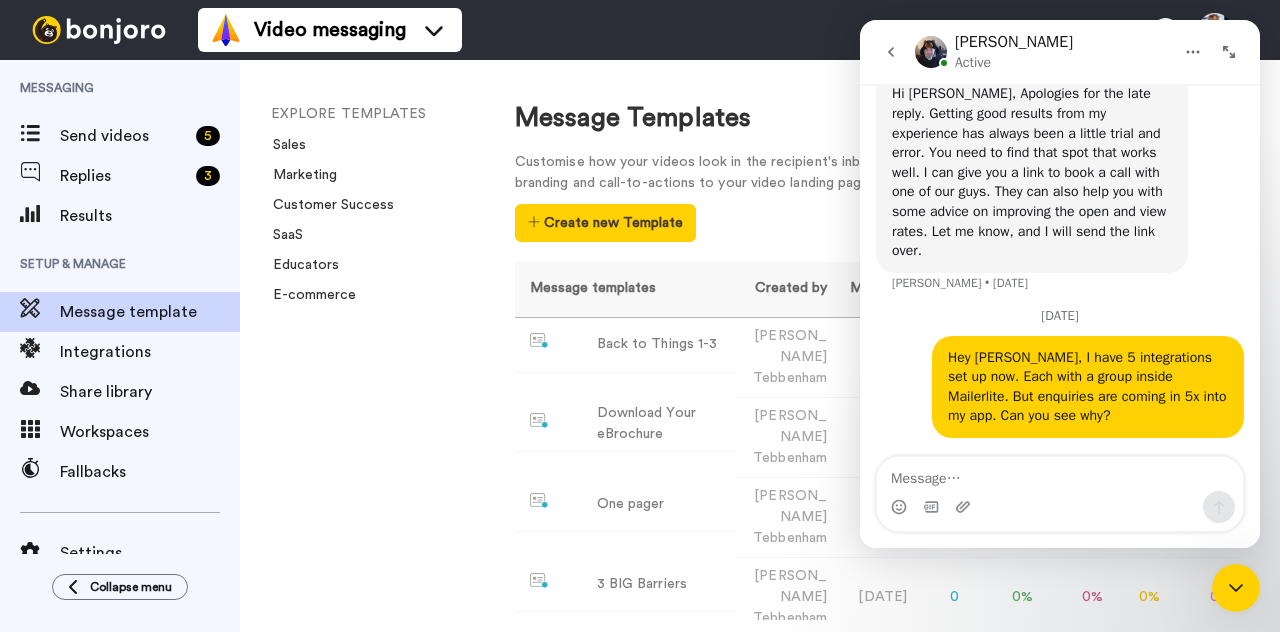 click 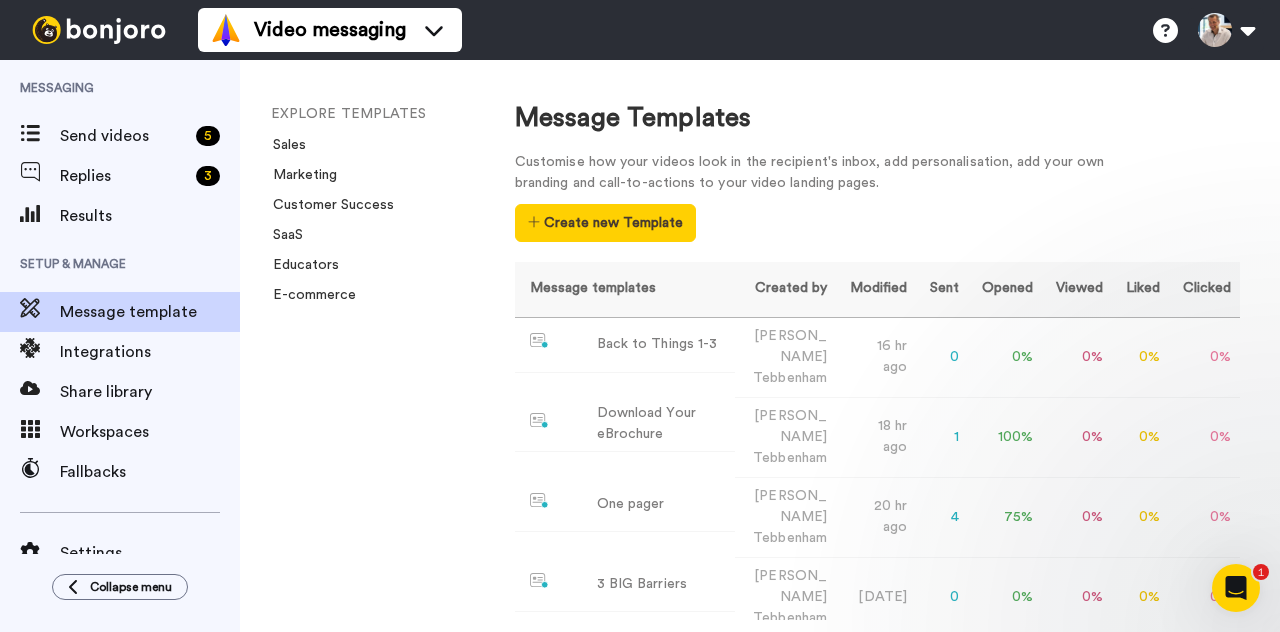scroll, scrollTop: 0, scrollLeft: 0, axis: both 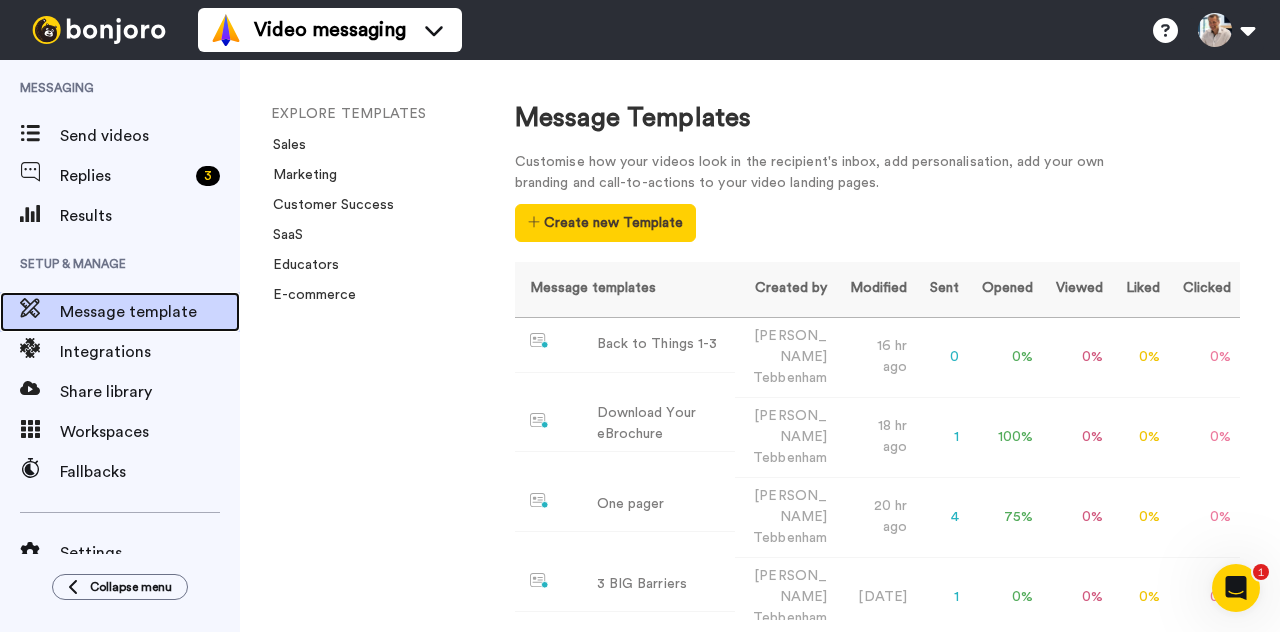 click on "Message template" at bounding box center [150, 312] 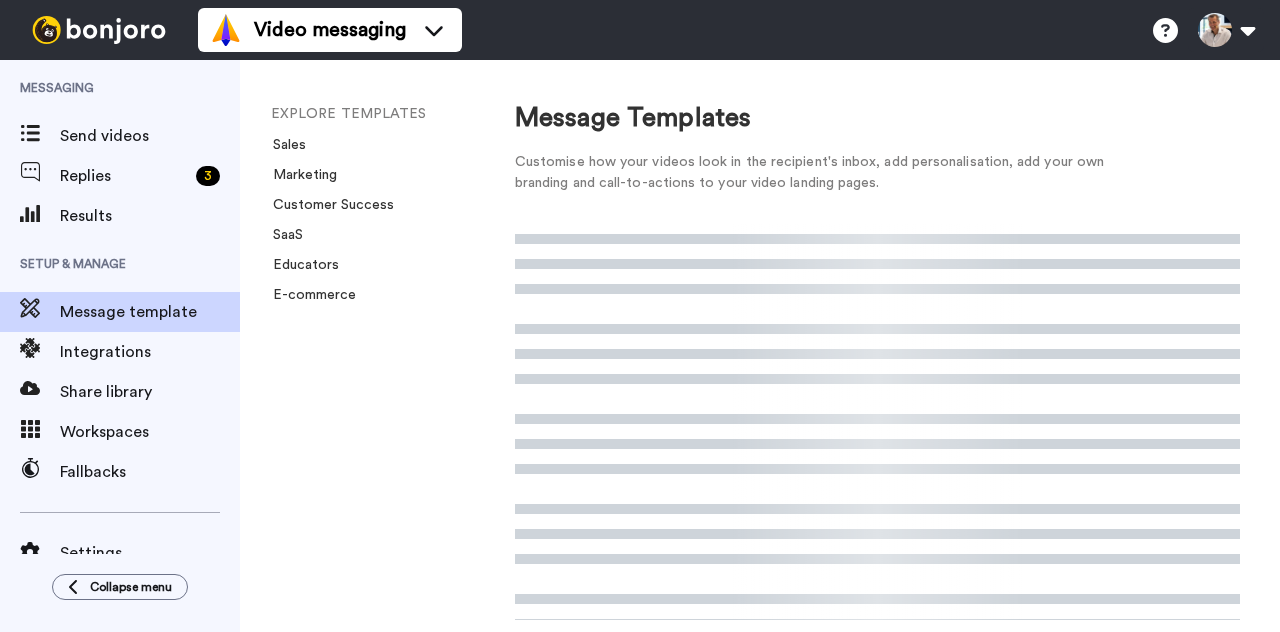 scroll, scrollTop: 0, scrollLeft: 0, axis: both 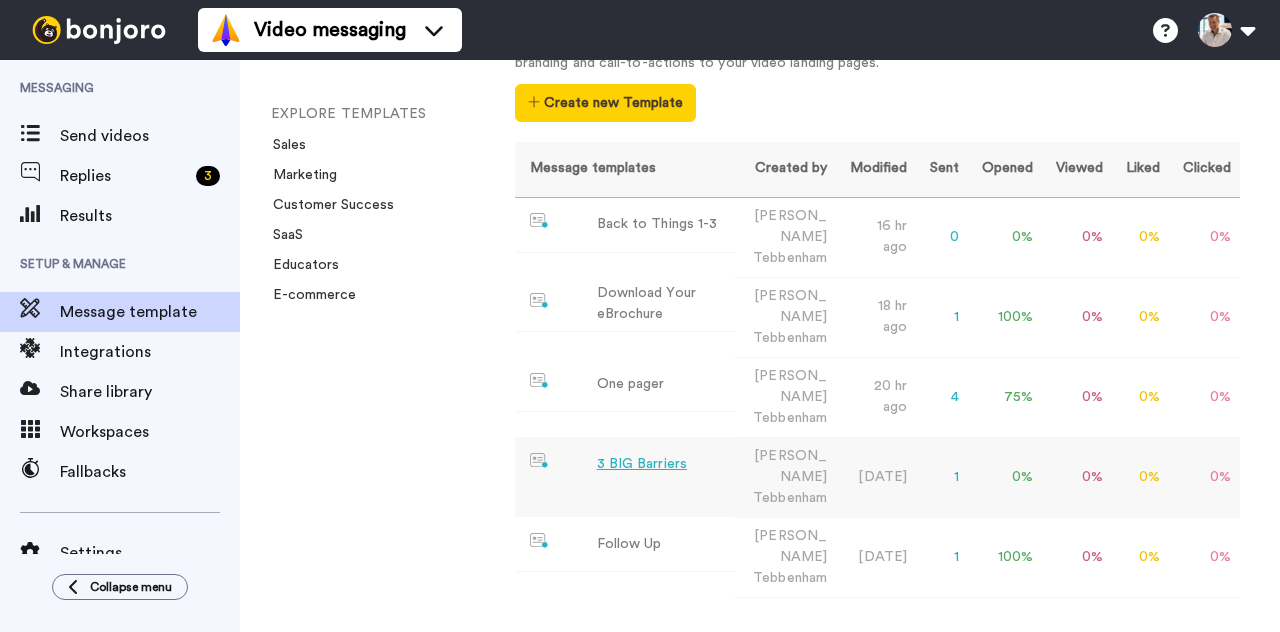 click on "3 BIG Barriers" at bounding box center (642, 464) 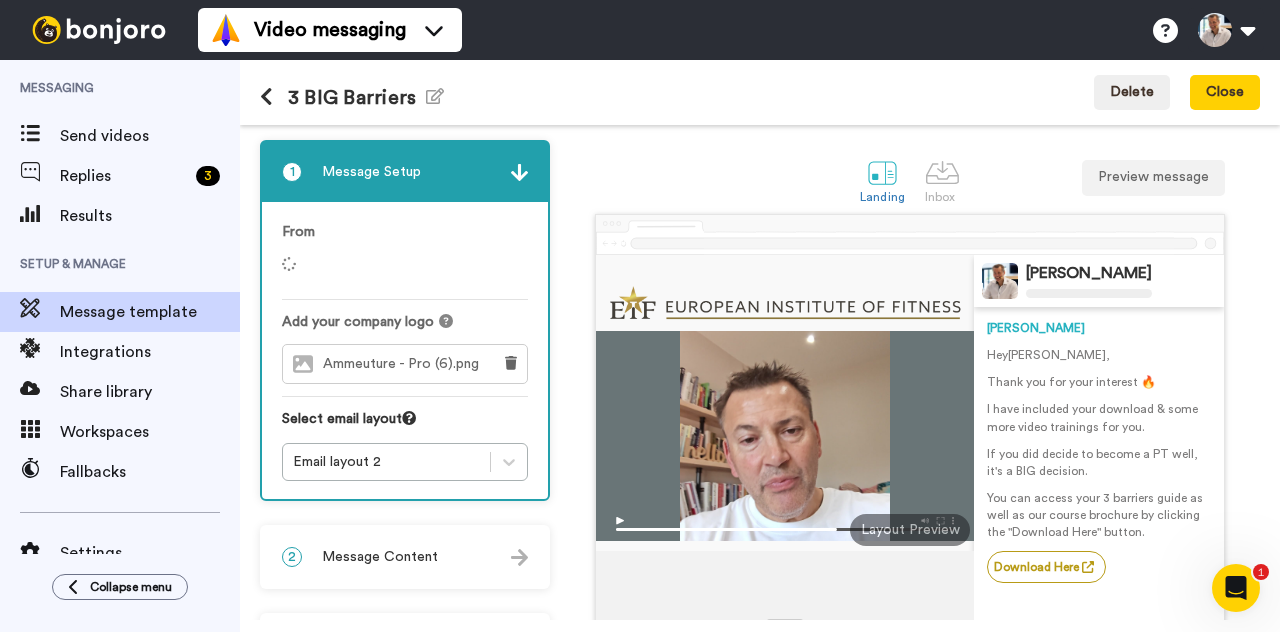 scroll, scrollTop: 0, scrollLeft: 0, axis: both 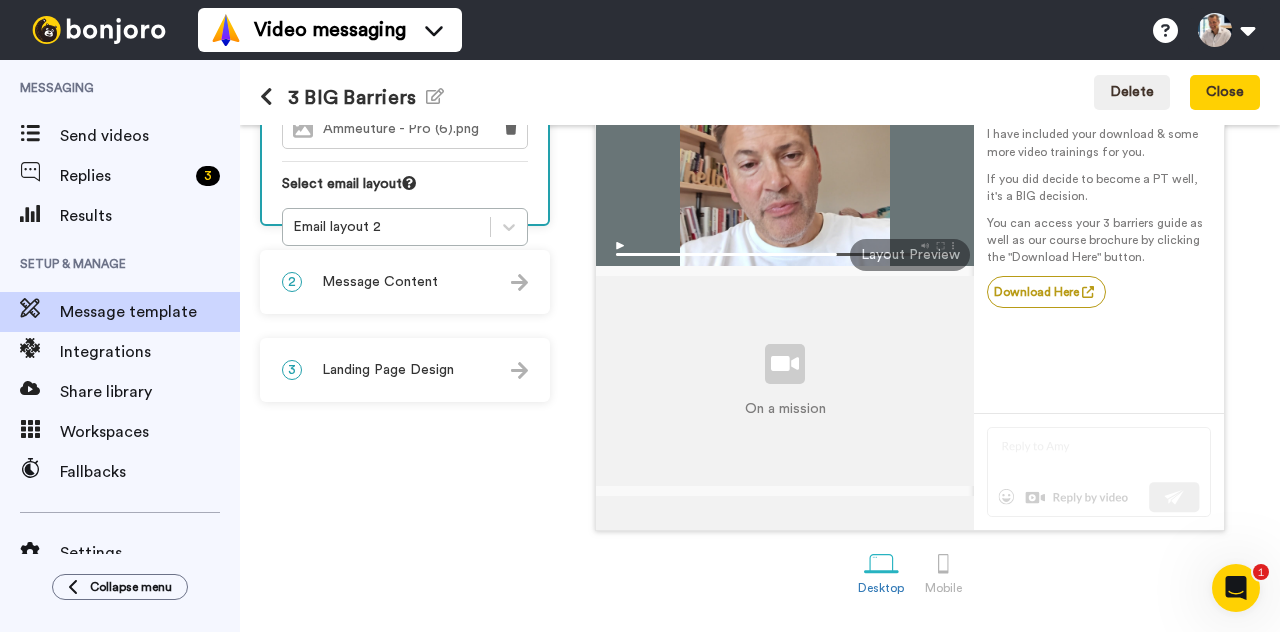 click on "Message Content" at bounding box center (380, 282) 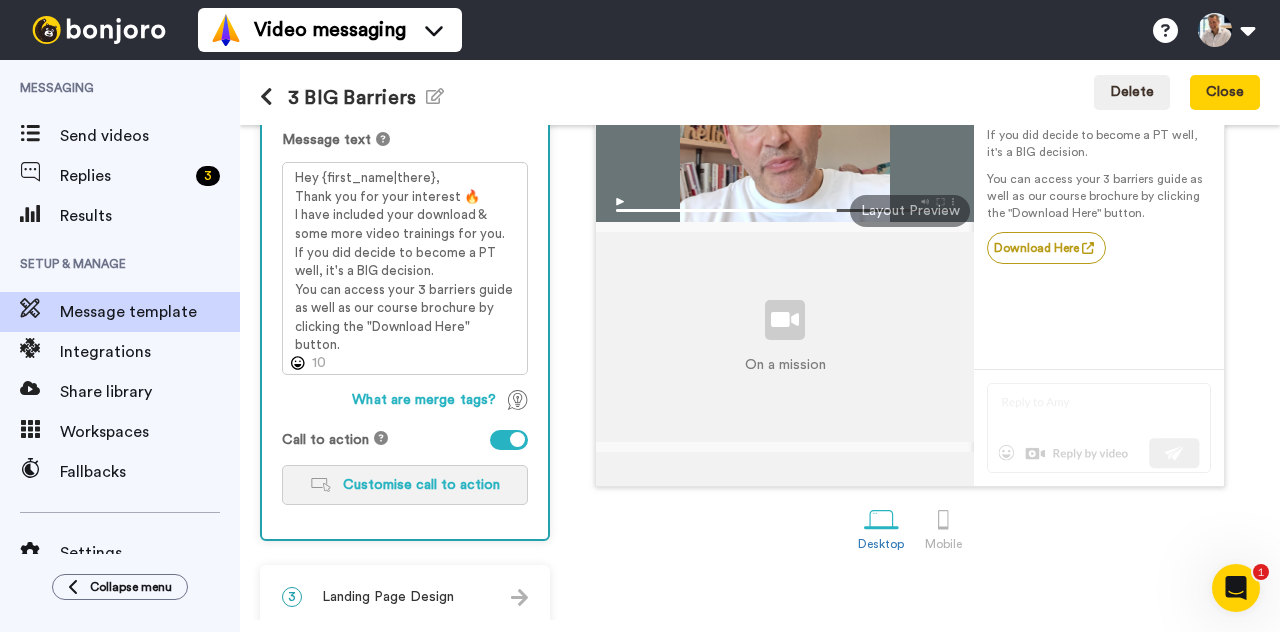 scroll, scrollTop: 342, scrollLeft: 0, axis: vertical 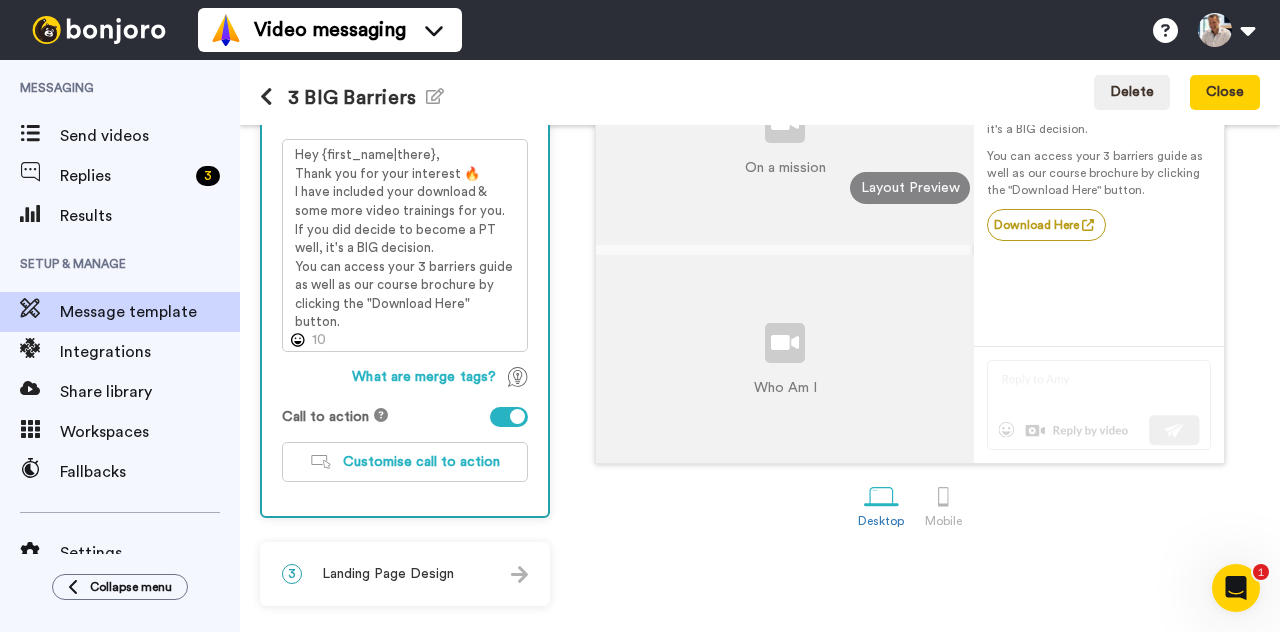 click on "Landing Page Design" at bounding box center (388, 574) 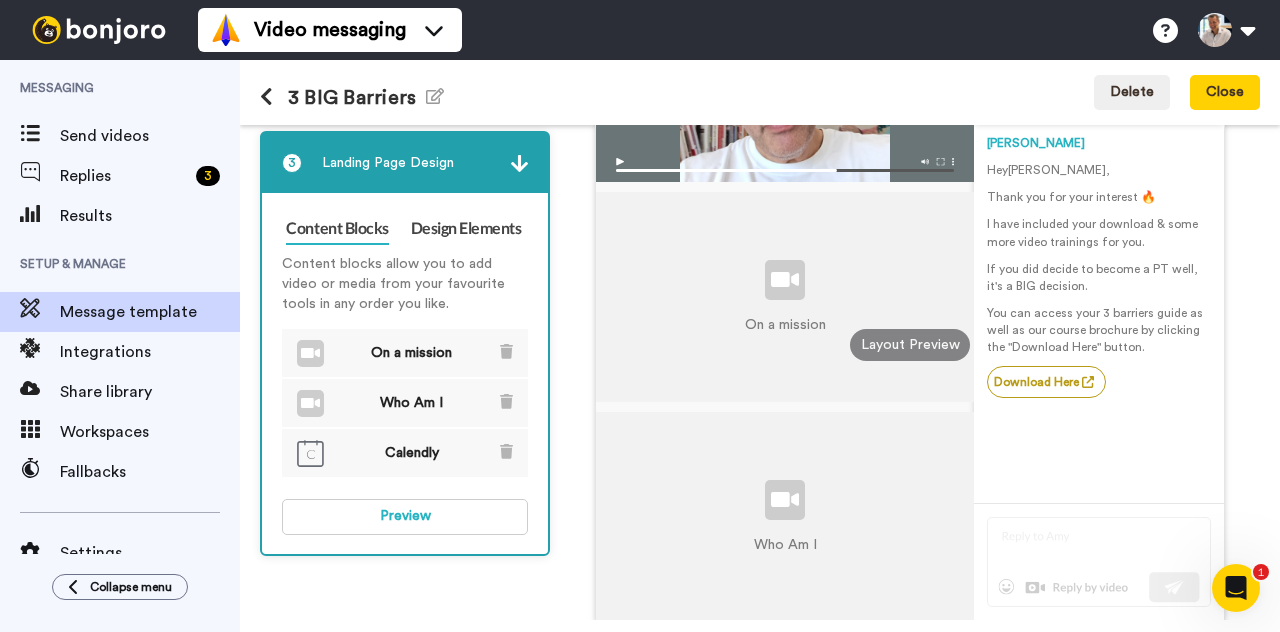 scroll, scrollTop: 0, scrollLeft: 0, axis: both 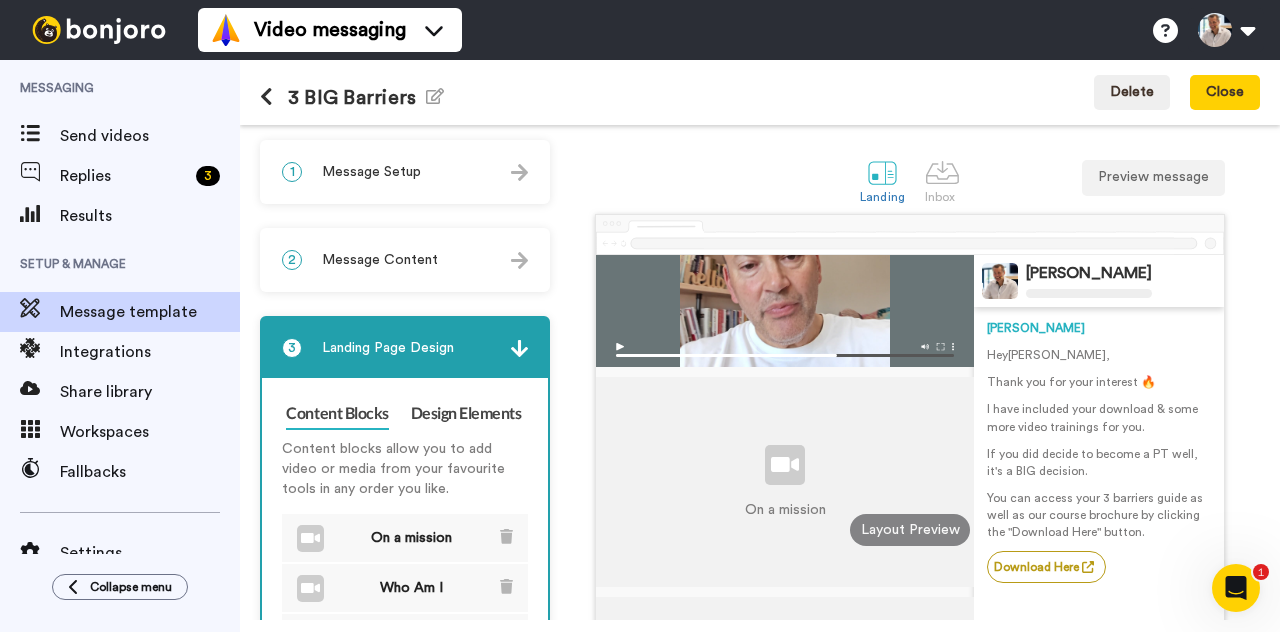 click on "Message Content" at bounding box center (380, 260) 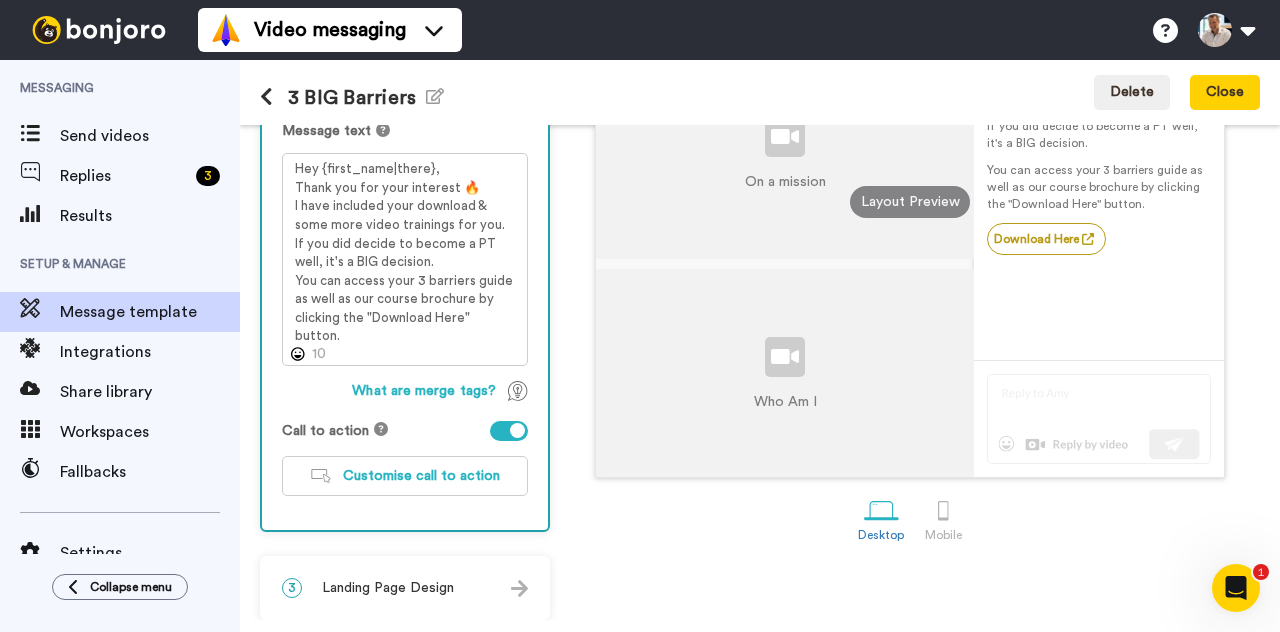 scroll, scrollTop: 342, scrollLeft: 0, axis: vertical 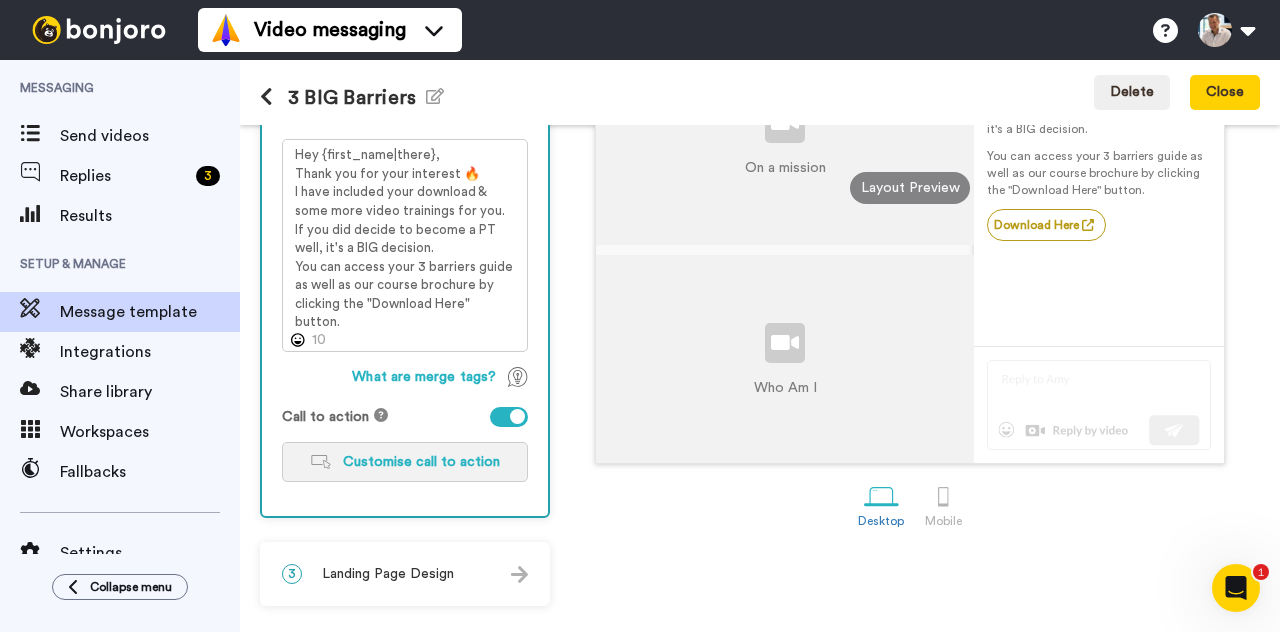 click on "Customise call to action" at bounding box center [421, 462] 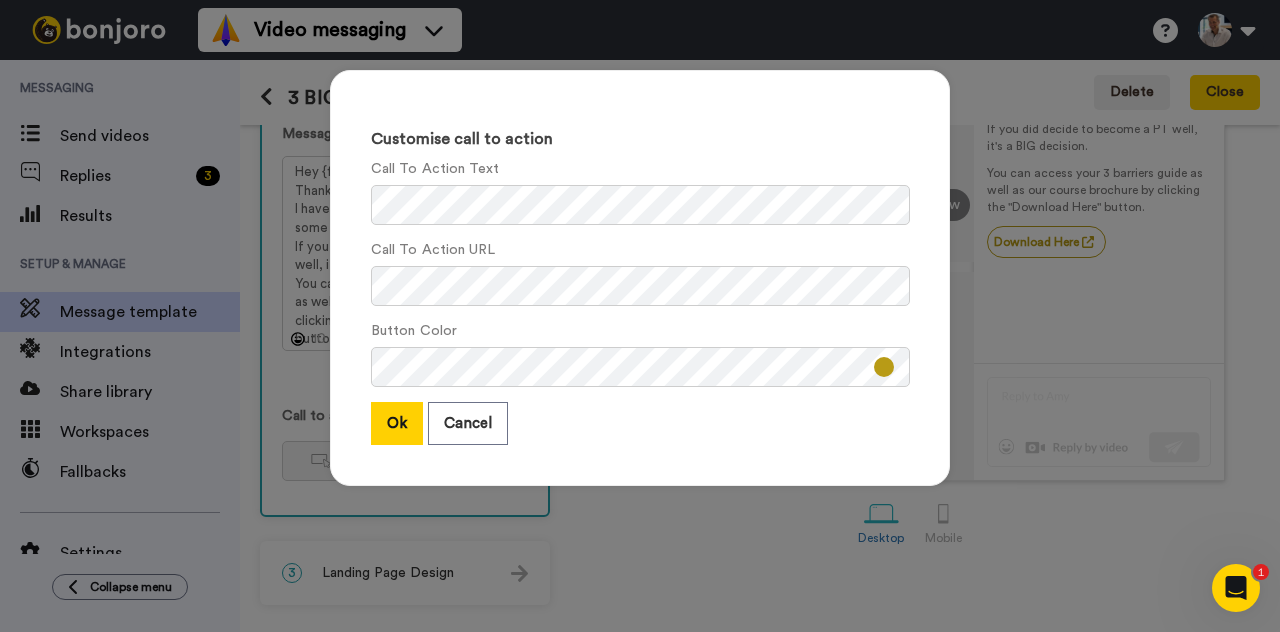 scroll, scrollTop: 324, scrollLeft: 0, axis: vertical 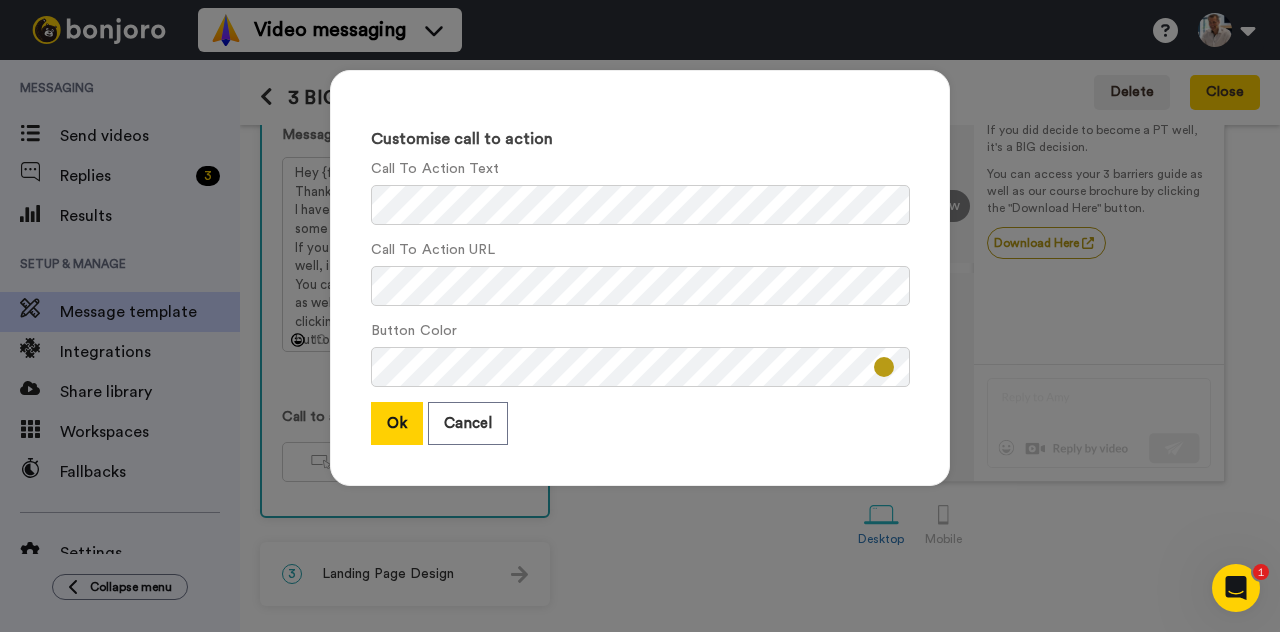 click on "Customise call to action Call To Action Text Call To Action URL Button Color Ok Cancel" at bounding box center [640, 316] 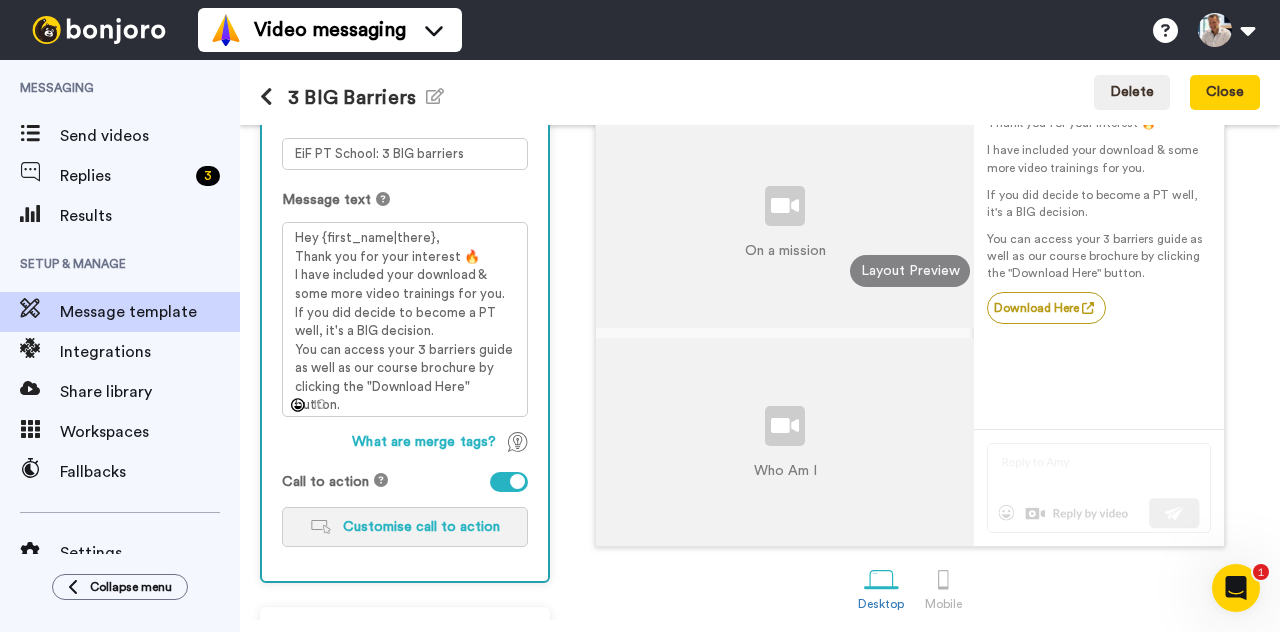 scroll, scrollTop: 255, scrollLeft: 0, axis: vertical 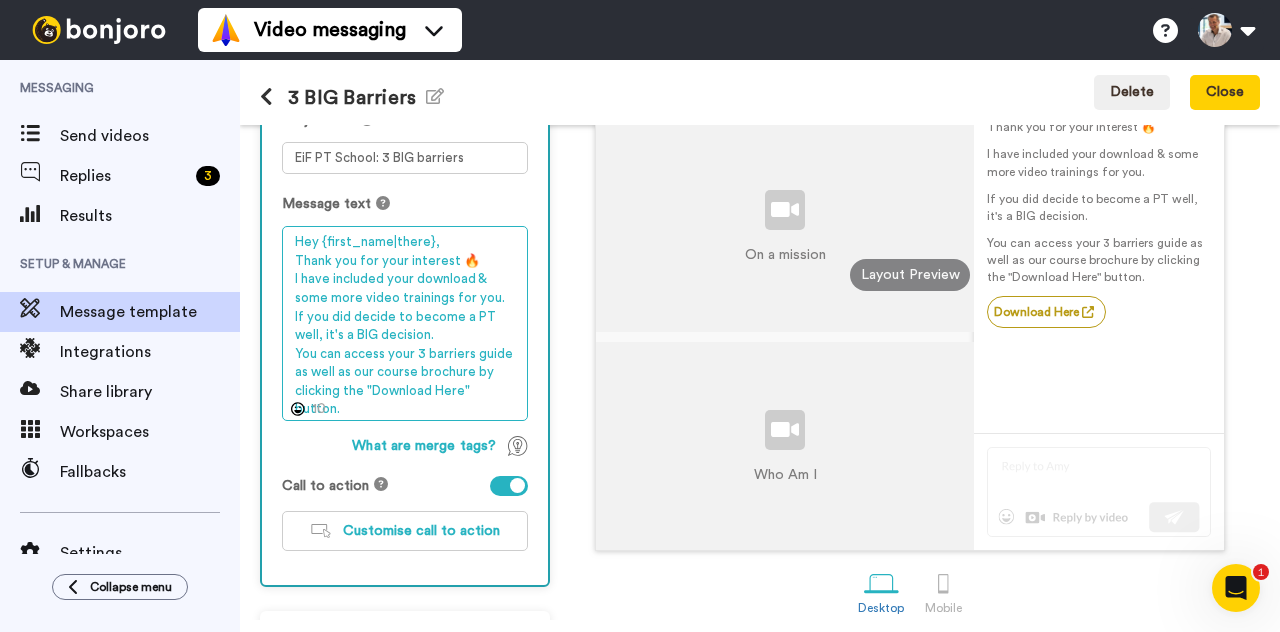 click on "Hey {first_name|there},
Thank you for your interest 🔥
I have included your download & some more video trainings for you.
If you did decide to become a PT well, it's a BIG decision.
You can access your 3 barriers guide as well as our course brochure by clicking the "Download Here" button." at bounding box center (405, 323) 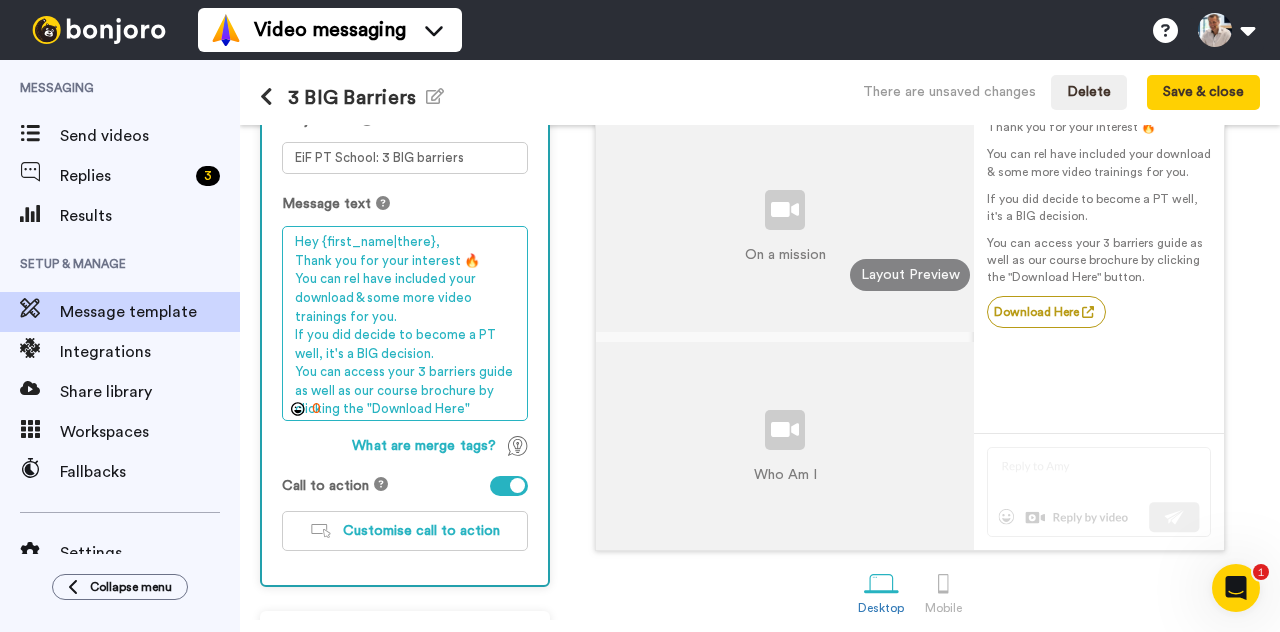drag, startPoint x: 450, startPoint y: 383, endPoint x: 398, endPoint y: 281, distance: 114.49017 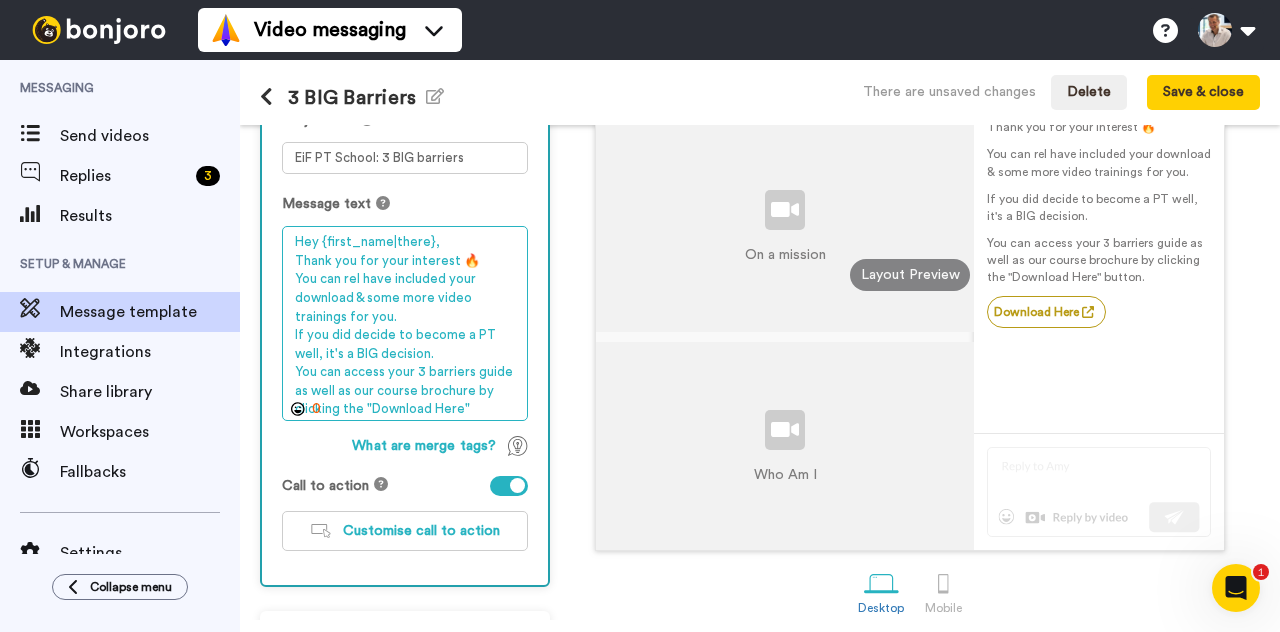 click on "Hey {first_name|there},
Thank you for your interest 🔥
You can reI have included your download & some more video trainings for you.
If you did decide to become a PT well, it's a BIG decision.
You can access your 3 barriers guide as well as our course brochure by clicking the "Download Here" button." at bounding box center [405, 323] 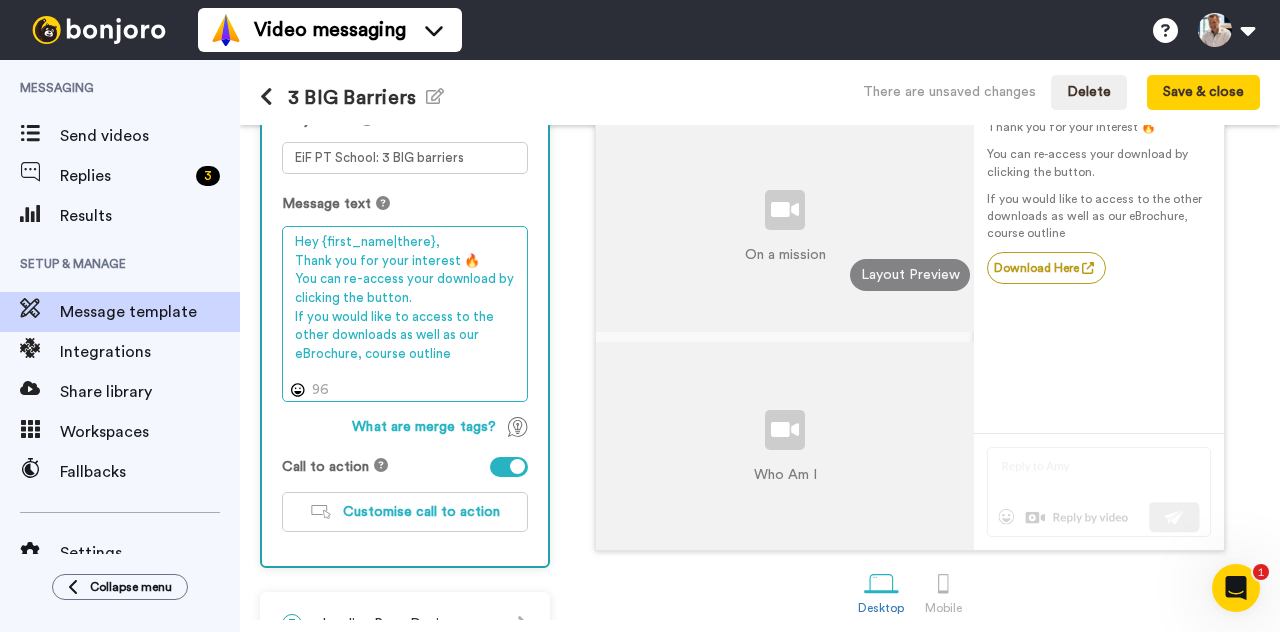 click on "Hey {first_name|there},
Thank you for your interest 🔥
You can re-access your download by clicking the button.
If you would like to access to the other downloads as well as our eBrochure, course outline" at bounding box center (405, 313) 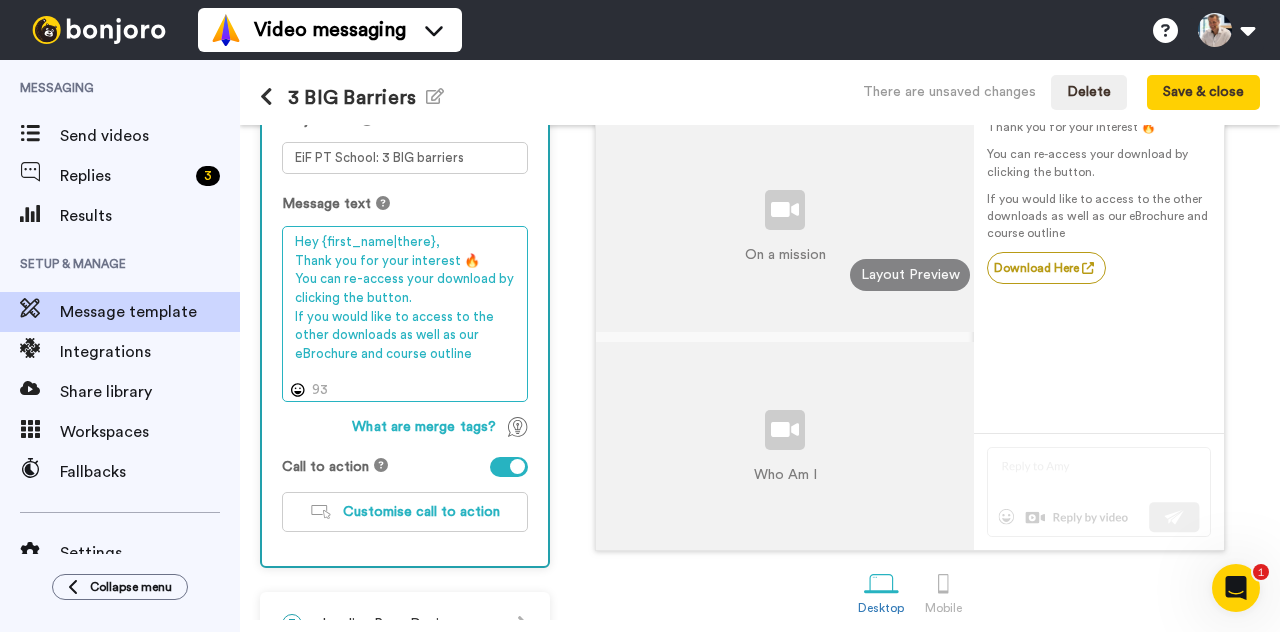 click on "Hey {first_name|there},
Thank you for your interest 🔥
You can re-access your download by clicking the button.
If you would like to access to the other downloads as well as our eBrochure and course outline" at bounding box center (405, 313) 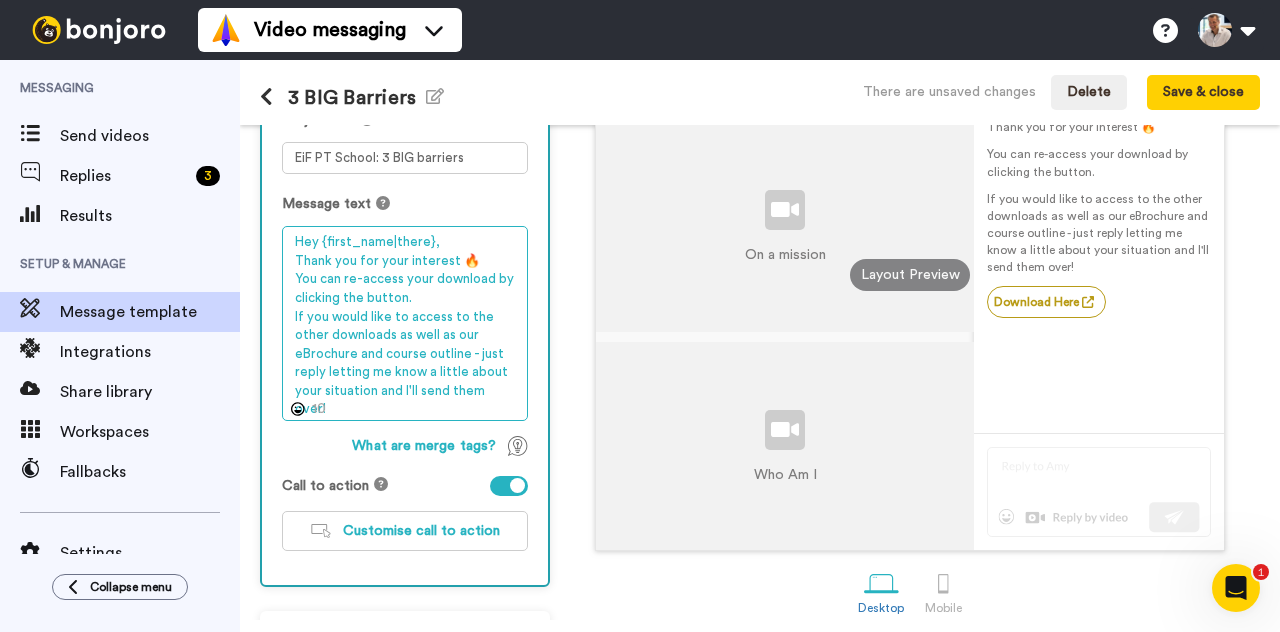click on "Hey {first_name|there},
Thank you for your interest 🔥
You can re-access your download by clicking the button.
If you would like to access to the other downloads as well as our eBrochure and course outline - just reply letting me know a little about your situation and I'll send them over!" at bounding box center (405, 323) 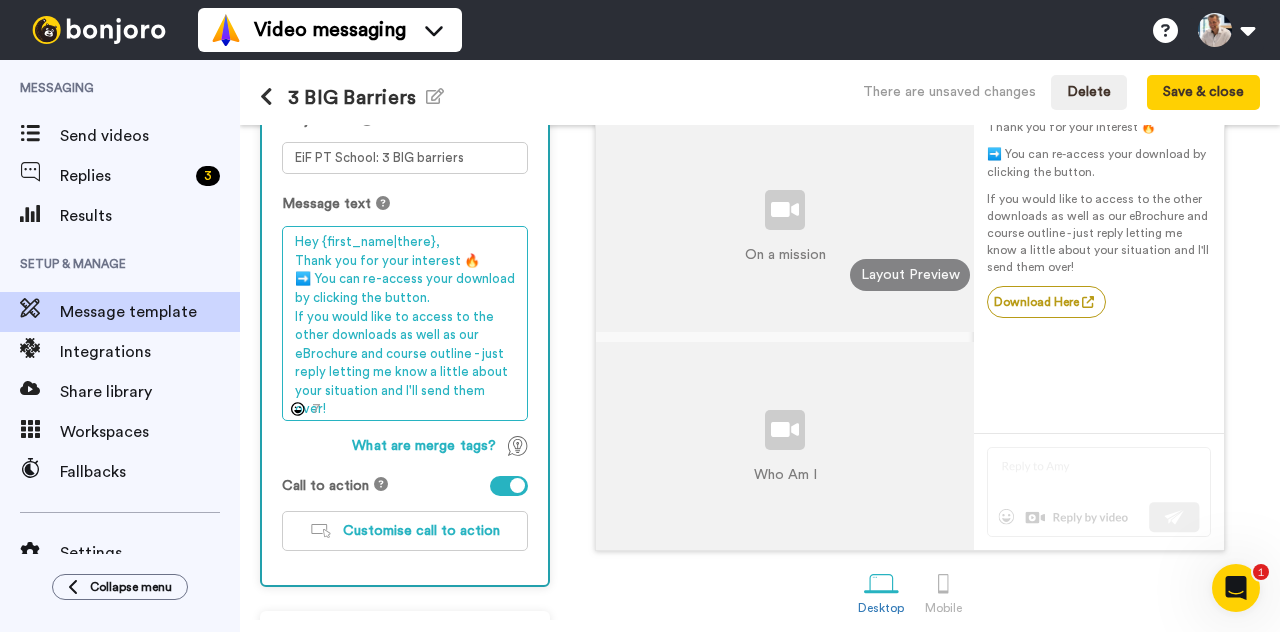 click on "Hey {first_name|there},
Thank you for your interest 🔥
➡️ You can re-access your download by clicking the button.
If you would like to access to the other downloads as well as our eBrochure and course outline - just reply letting me know a little about your situation and I'll send them over!" at bounding box center [405, 323] 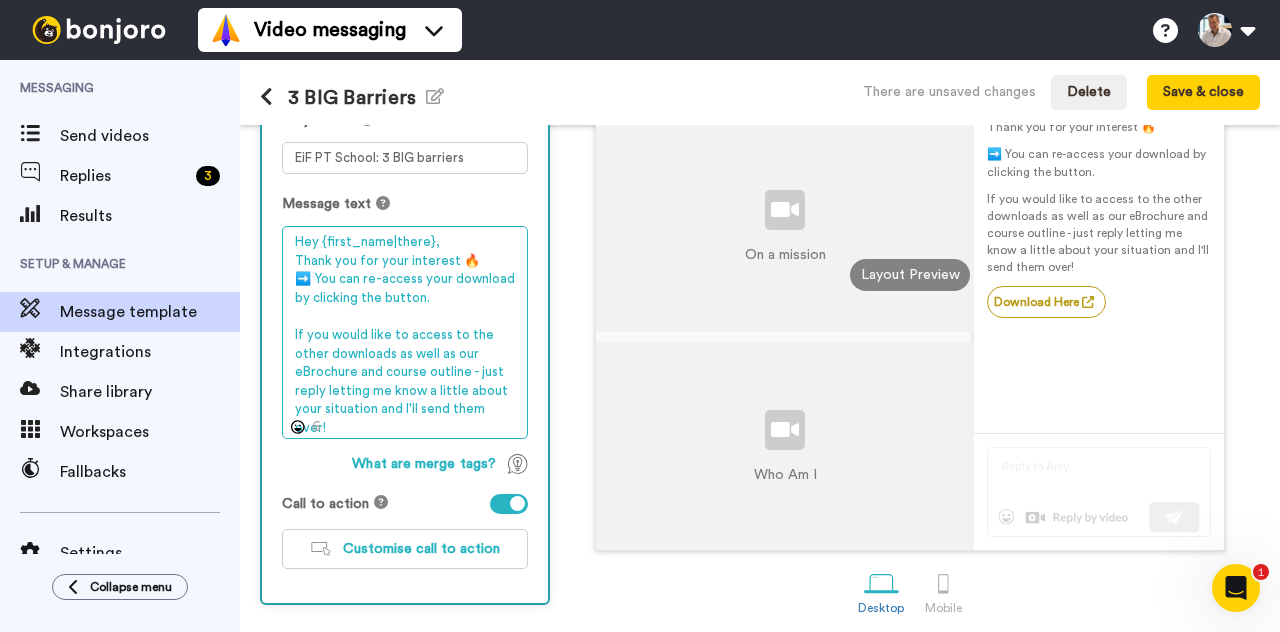 click on "Hey {first_name|there},
Thank you for your interest 🔥
➡️ You can re-access your download by clicking the button.
If you would like to access to the other downloads as well as our eBrochure and course outline - just reply letting me know a little about your situation and I'll send them over!" at bounding box center (405, 332) 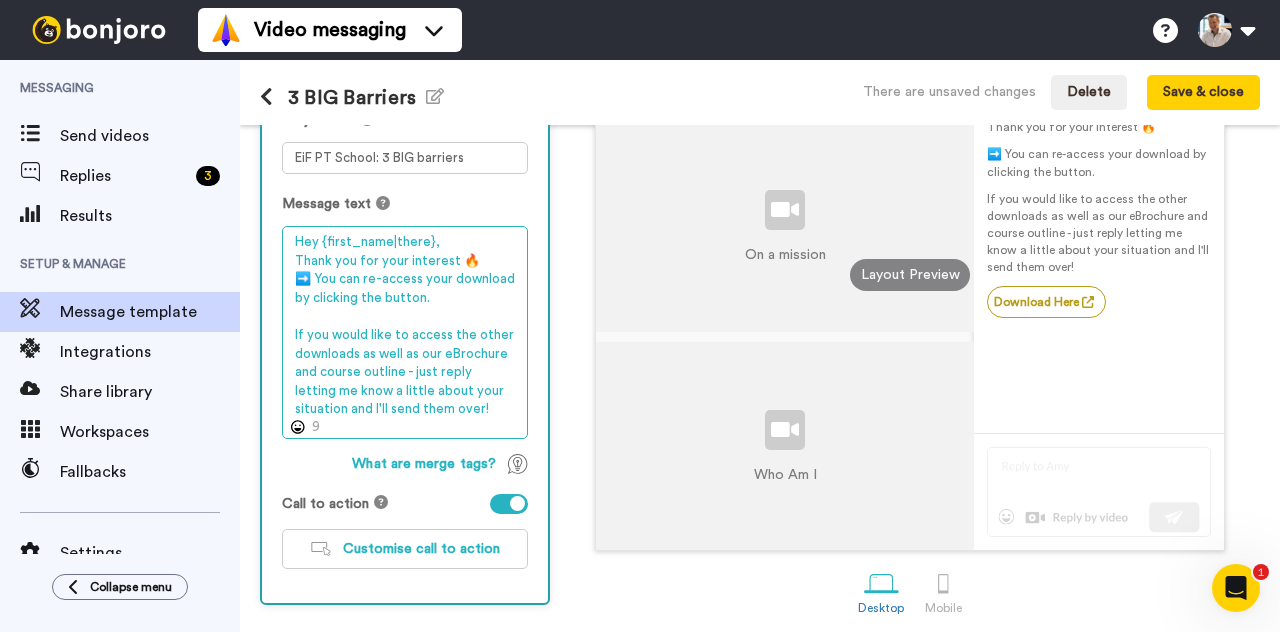 scroll, scrollTop: 342, scrollLeft: 0, axis: vertical 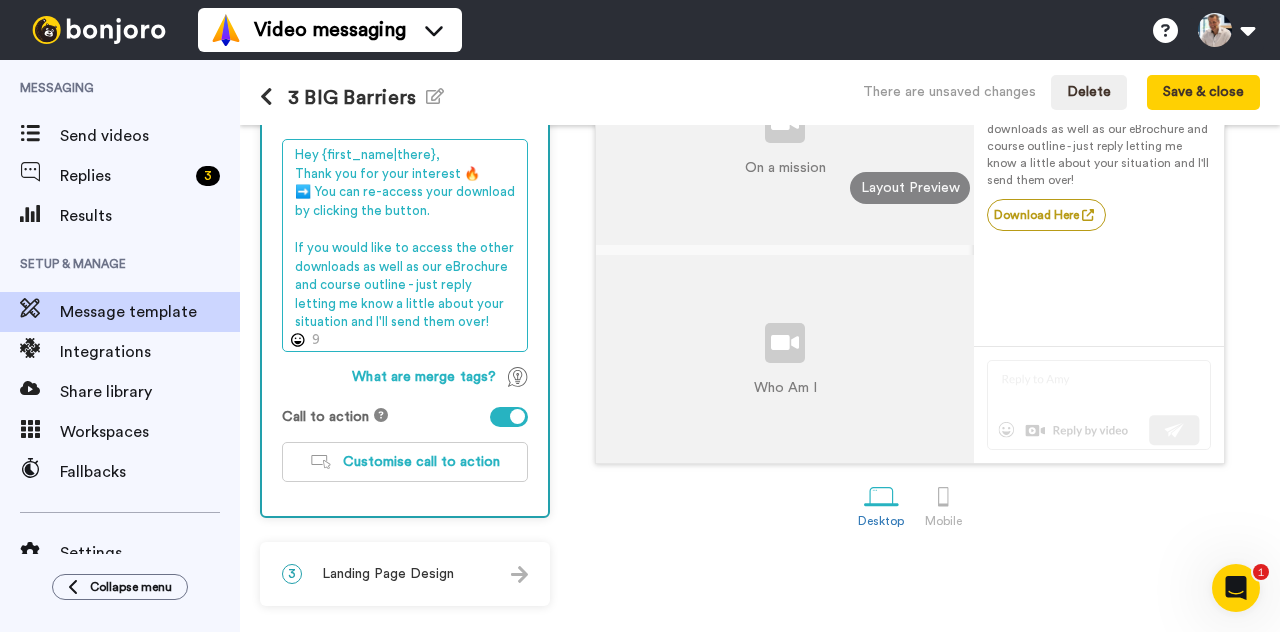 type on "Hey {first_name|there},
Thank you for your interest 🔥
➡️ You can re-access your download by clicking the button.
If you would like to access the other downloads as well as our eBrochure and course outline - just reply letting me know a little about your situation and I'll send them over!" 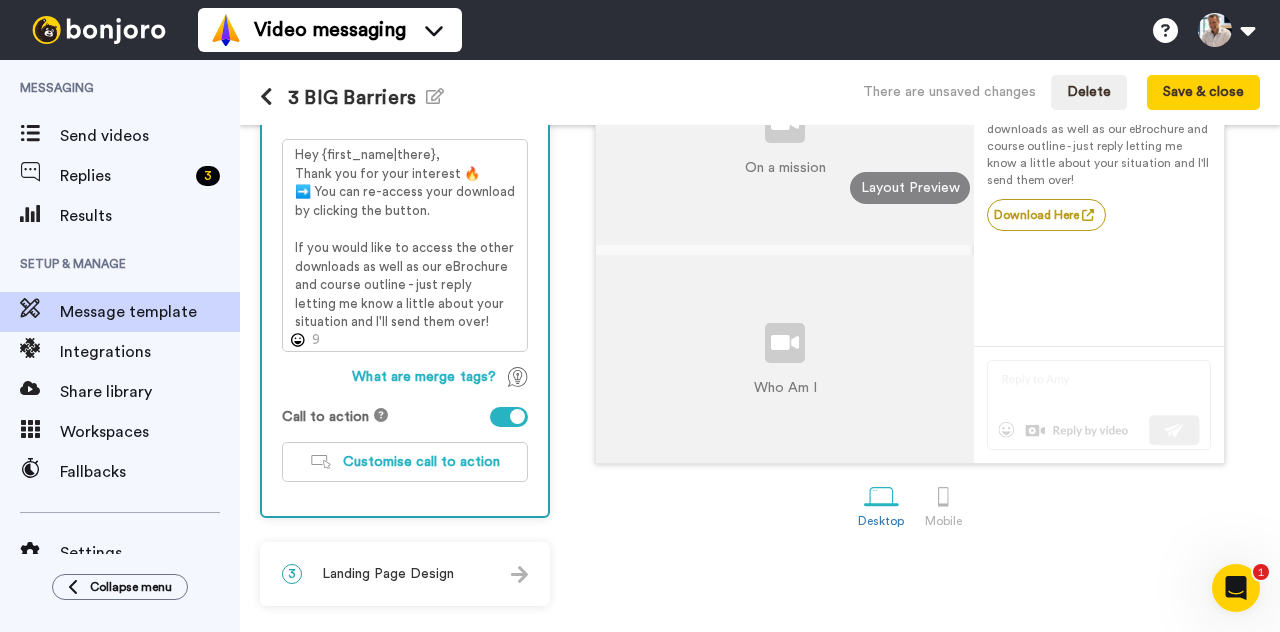 click on "Landing Page Design" at bounding box center (388, 574) 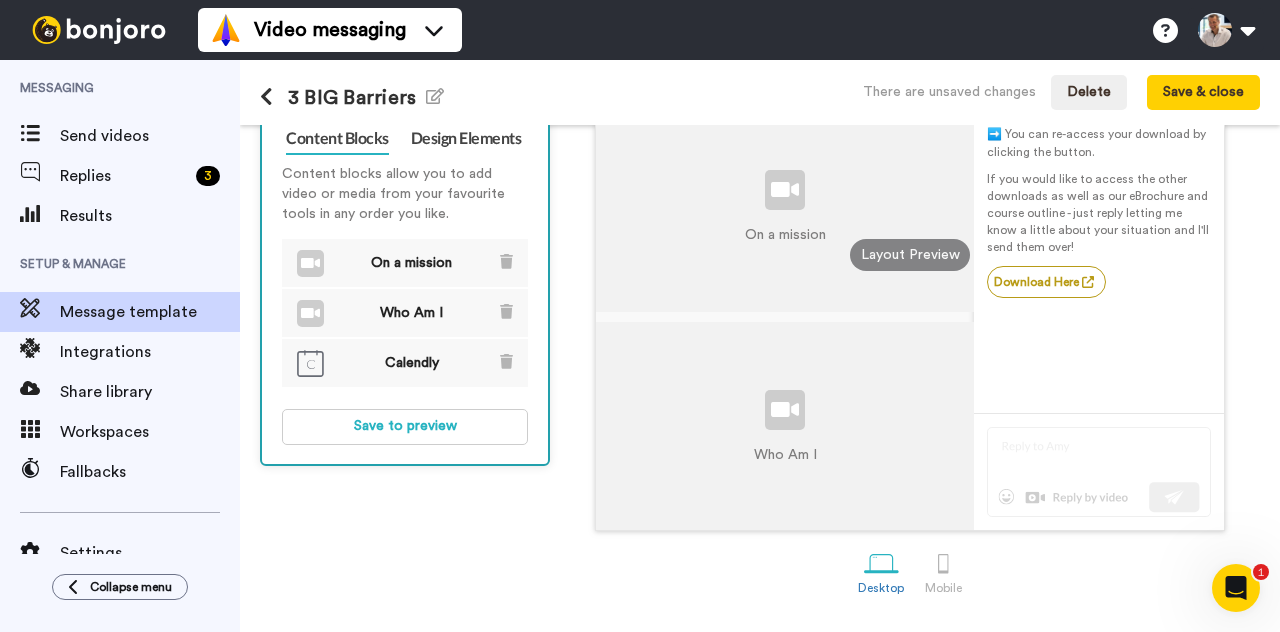 scroll, scrollTop: 275, scrollLeft: 0, axis: vertical 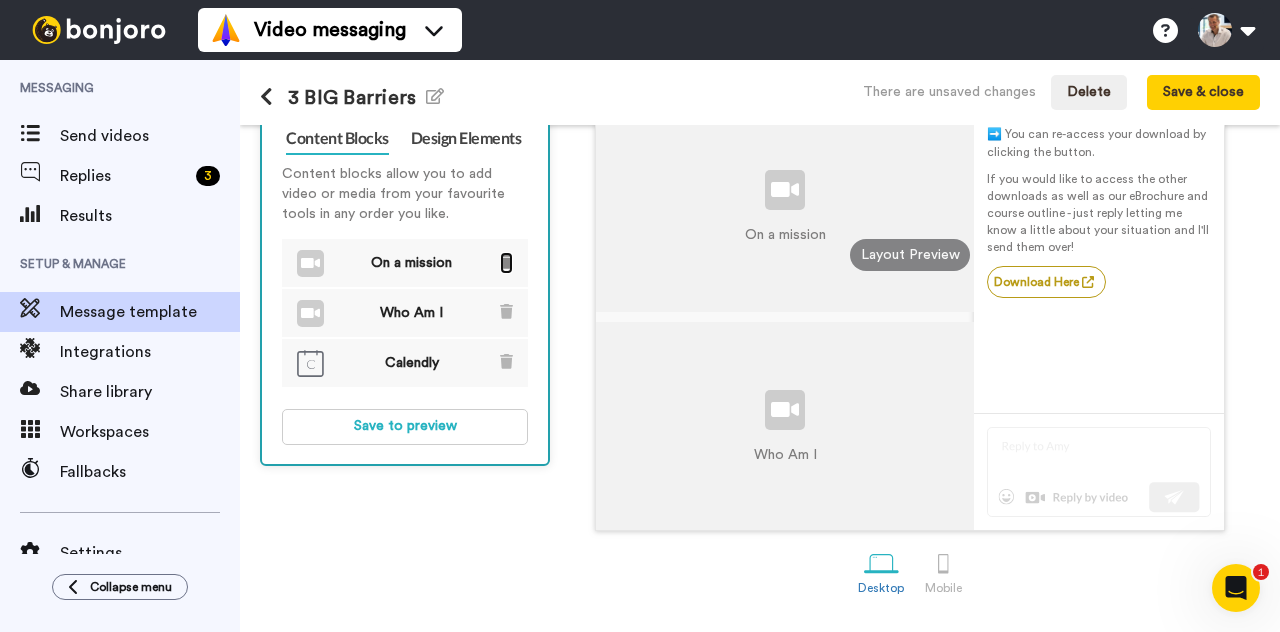 click 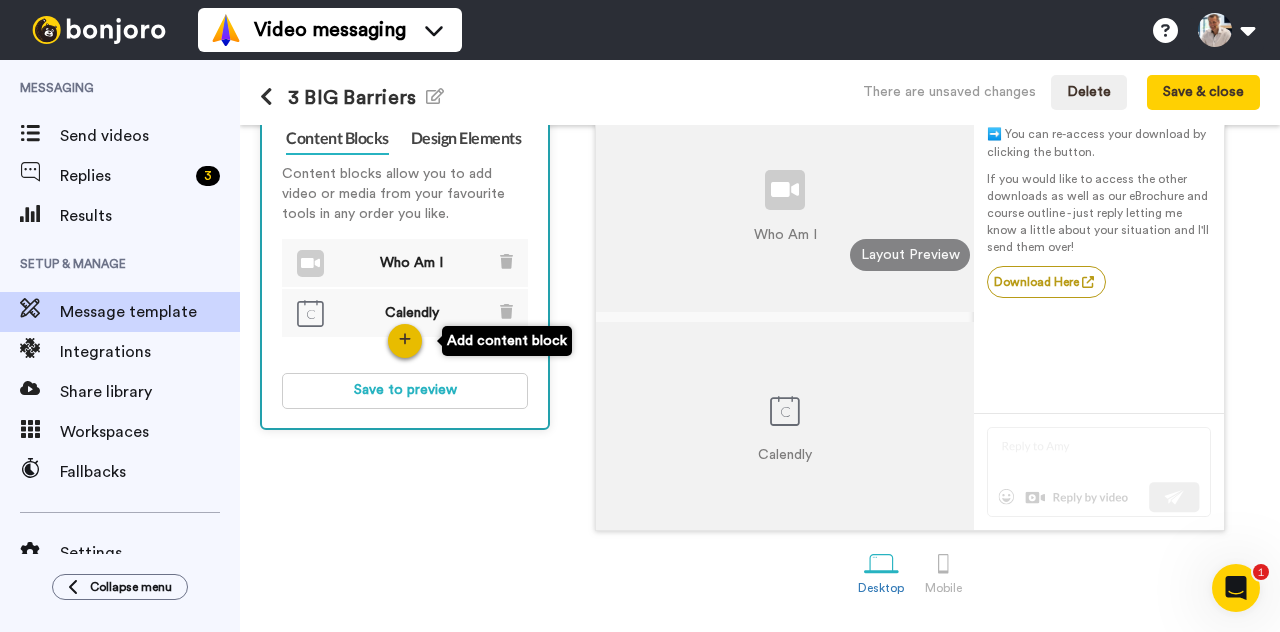 click 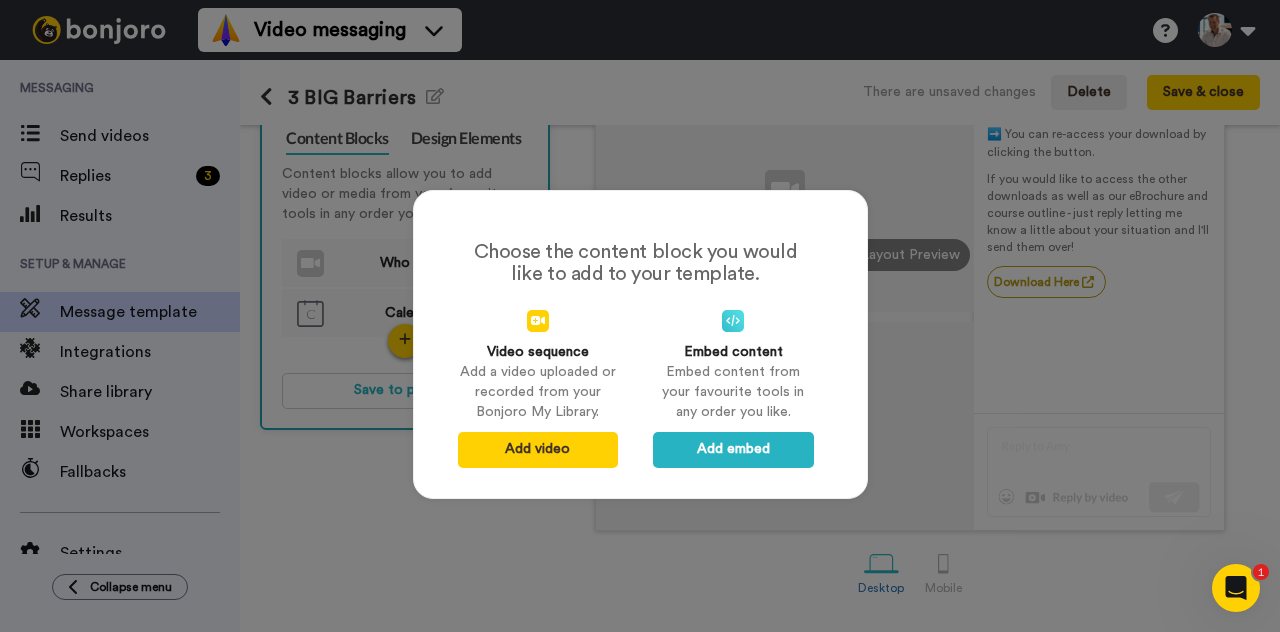 click on "Add a video uploaded or recorded from your Bonjoro My Library." at bounding box center [538, 392] 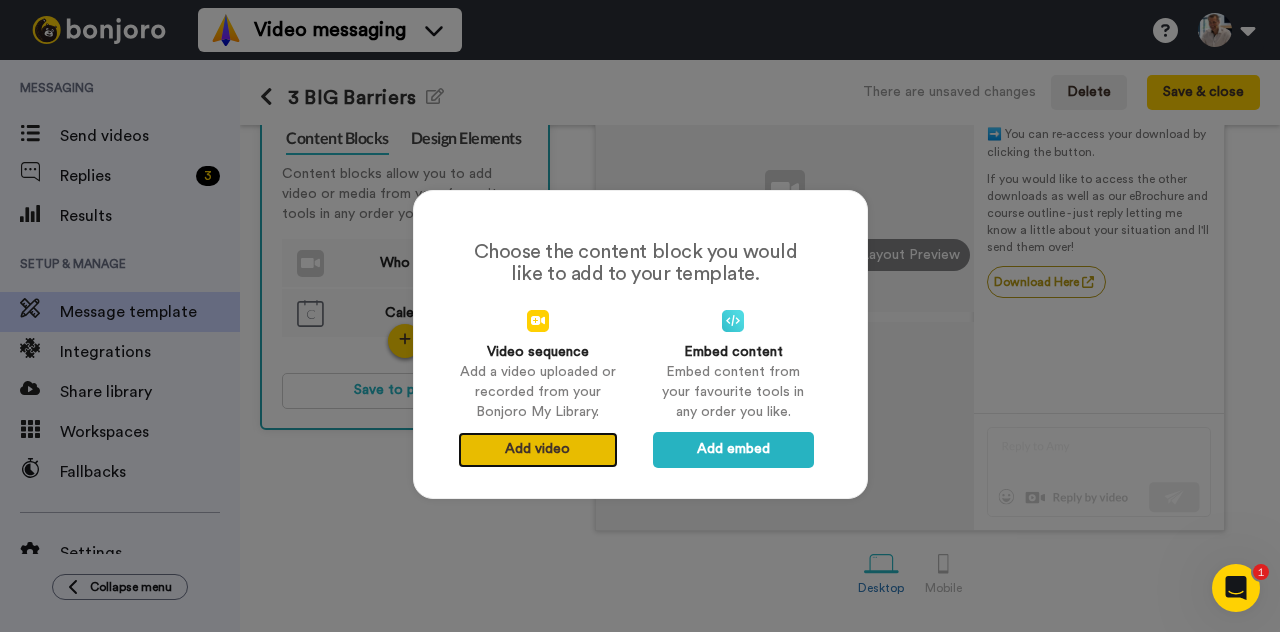 click on "Add video" at bounding box center (538, 450) 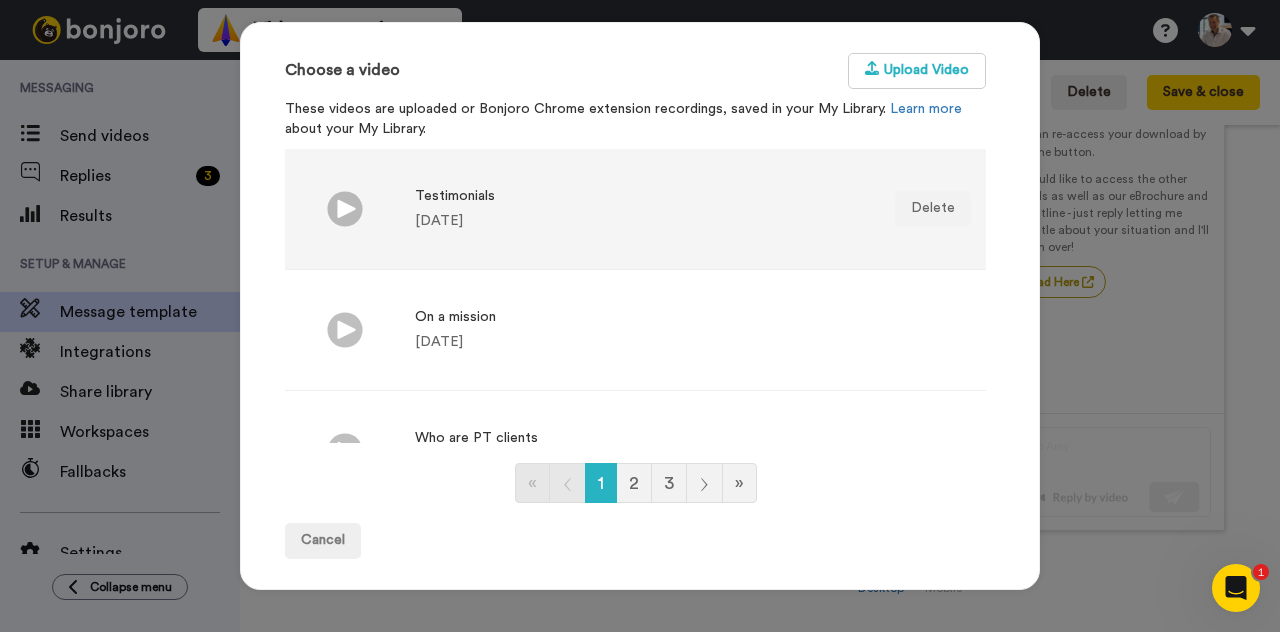 click on "Testimonials" at bounding box center [455, 196] 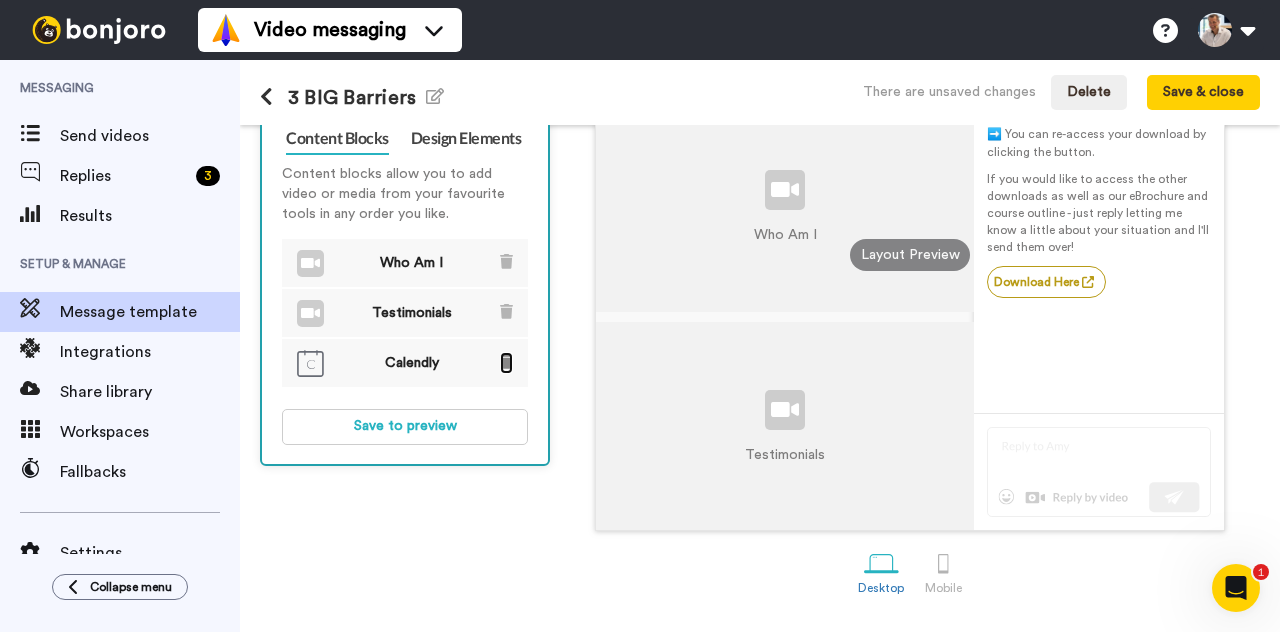 click 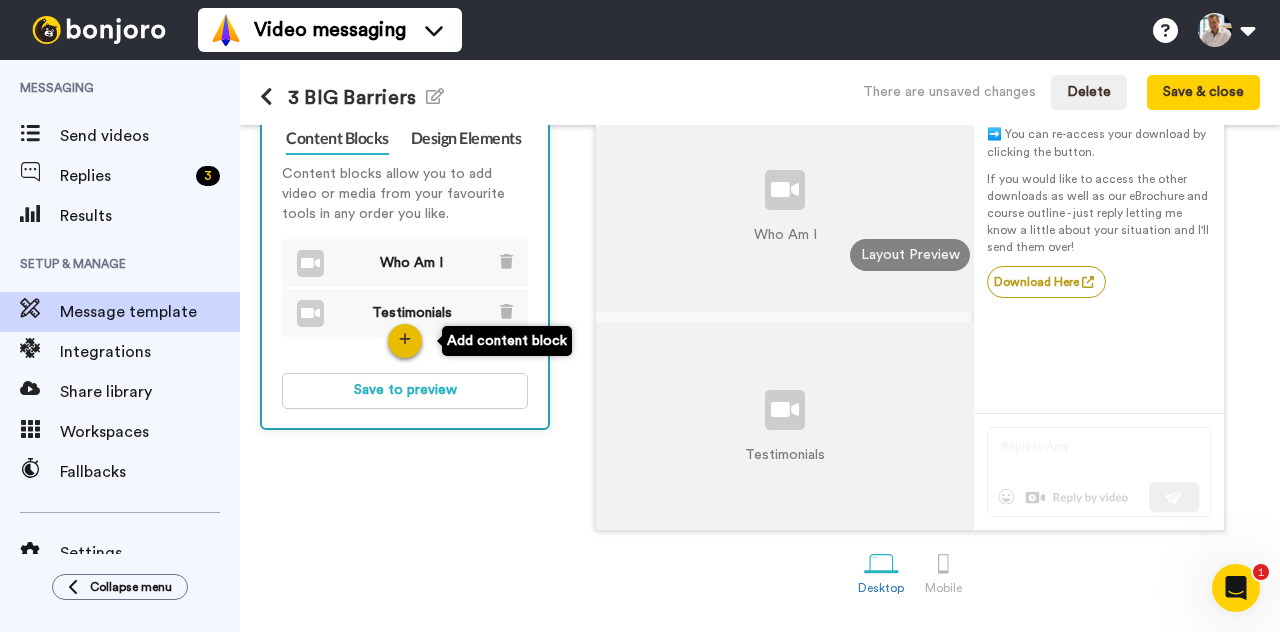 click 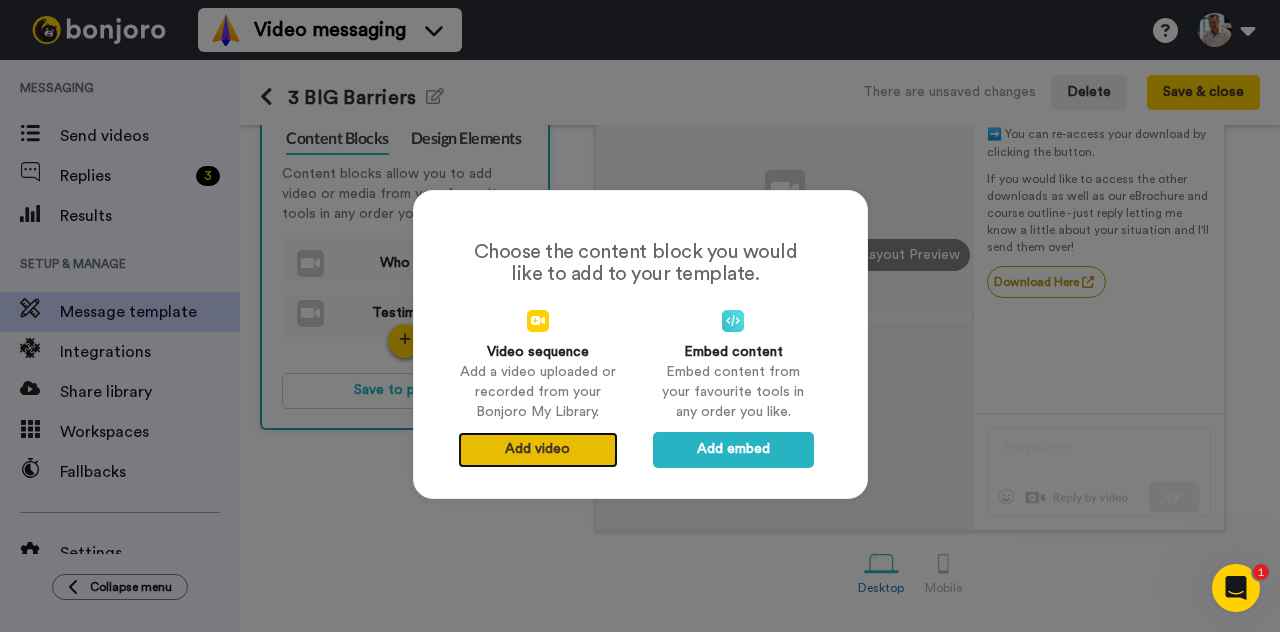 click on "Add video" at bounding box center [538, 450] 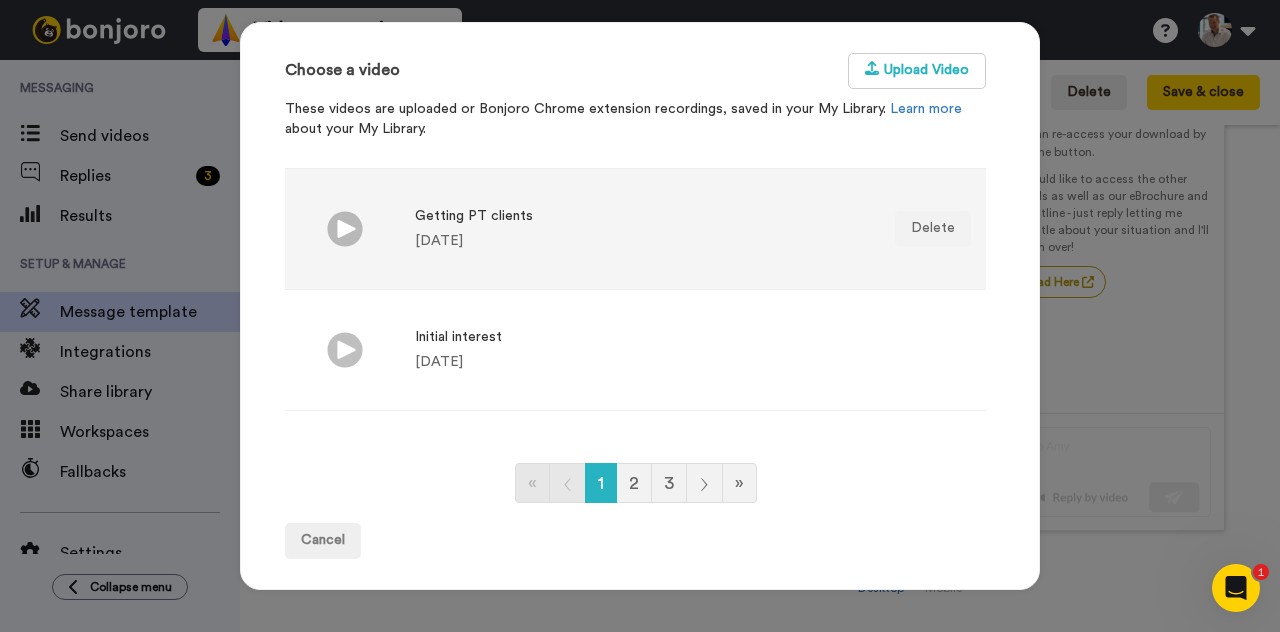 scroll, scrollTop: 342, scrollLeft: 0, axis: vertical 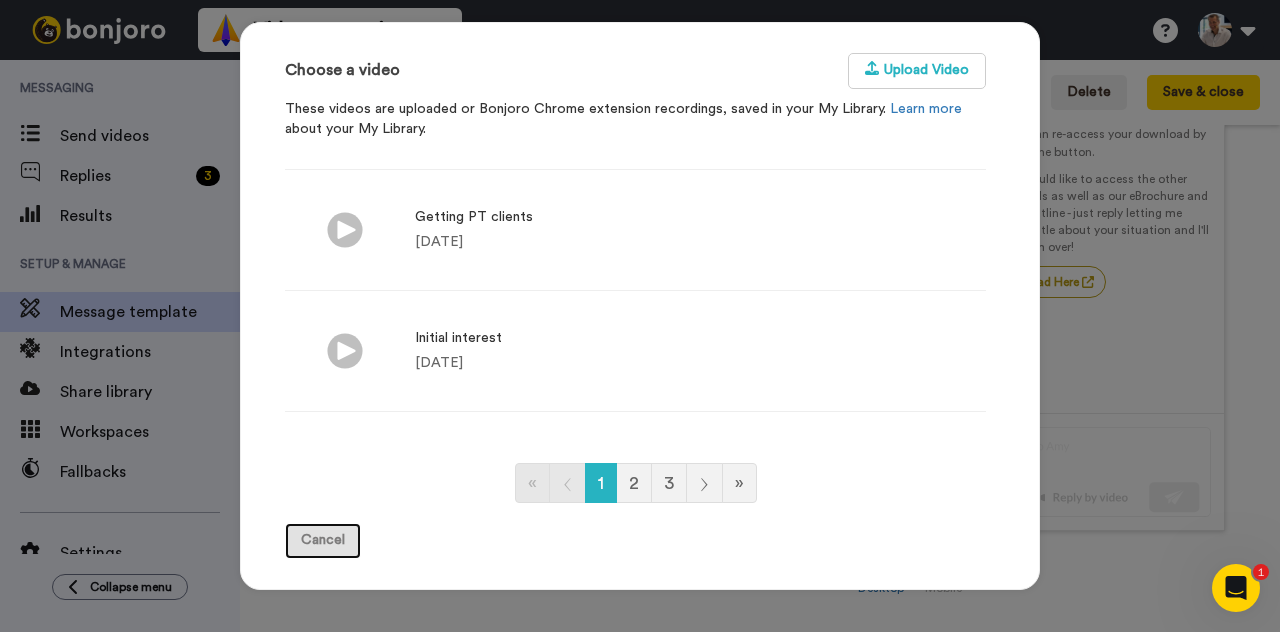 click on "Cancel" at bounding box center [323, 541] 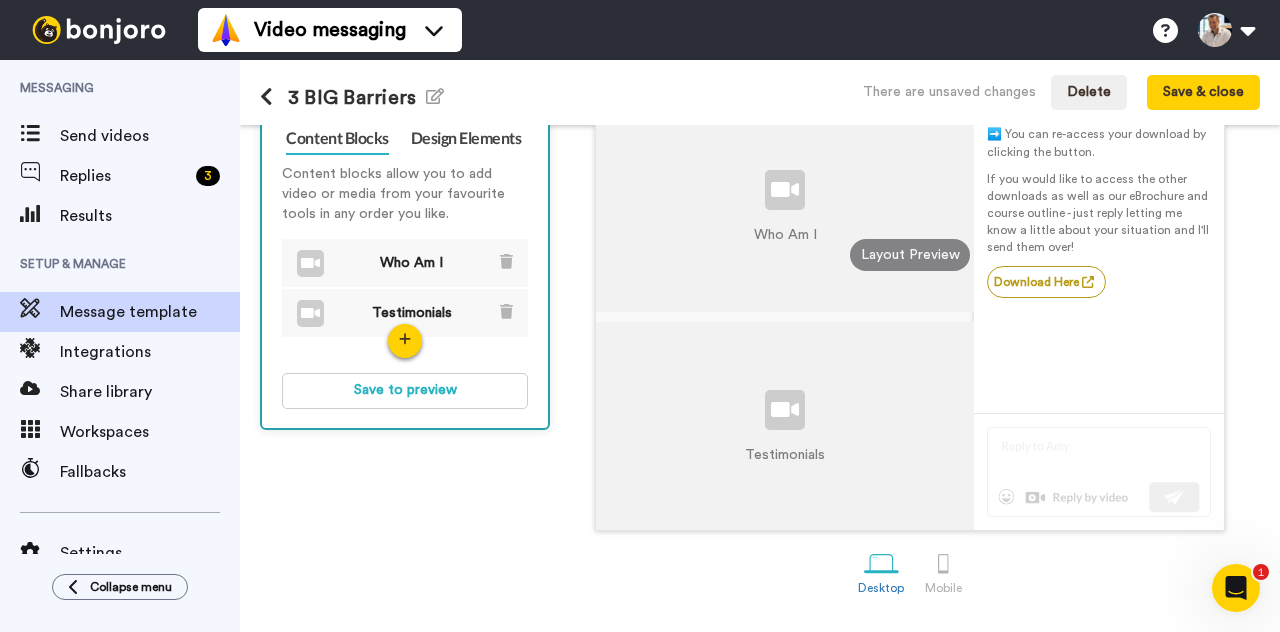 click on "1 Message Setup From darren.tebbenham@eifmastertrainer.com   Add your company logo Ammeuture - Pro (6).png Select email layout   Email layout 2 2 Message Content Personalise your message so your customers take action. Subject line EiF PT School: 3 BIG barriers Message text Hey {first_name|there},
Thank you for your interest 🔥
➡️ You can re-access your download by clicking the button.
If you would like to access the other downloads as well as our eBrochure and course outline - just reply letting me know a little about your situation and I'll send them over! 9 What are merge tags? Call to action Customise call to action 3 Landing Page Design Content Blocks Design Elements Content blocks allow you to add video or media from your favourite tools in any order you like. Who Am I Testimonials Save to preview Background image   Choose image Social Share" at bounding box center [410, 235] 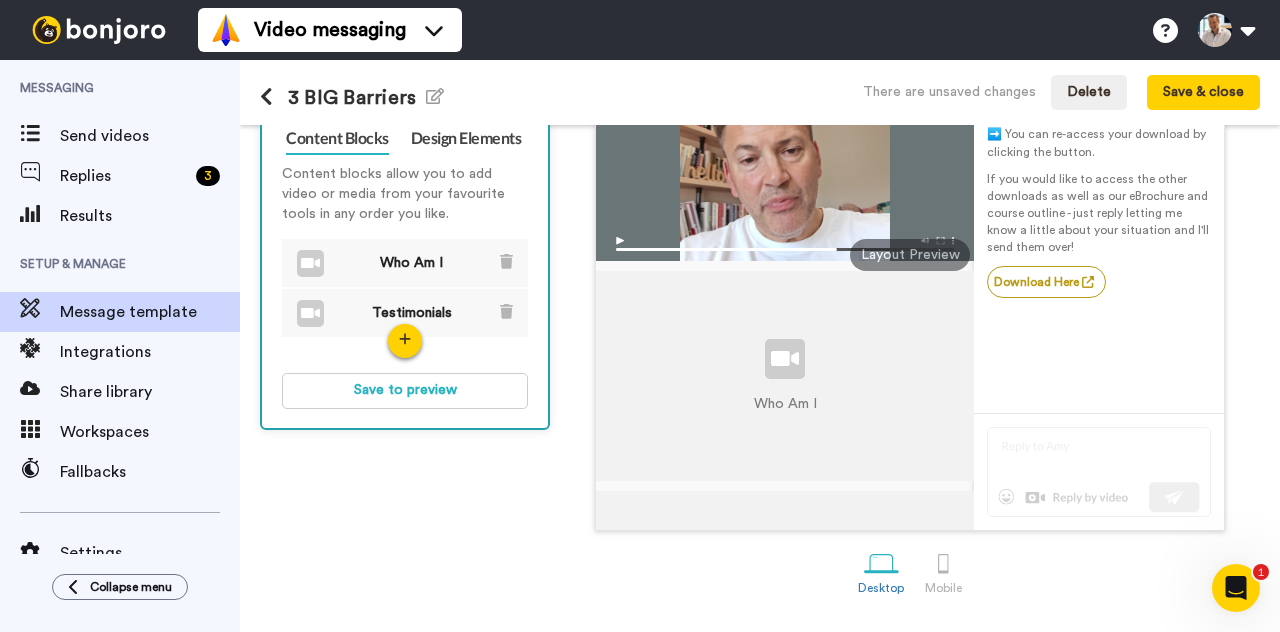 scroll, scrollTop: 0, scrollLeft: 0, axis: both 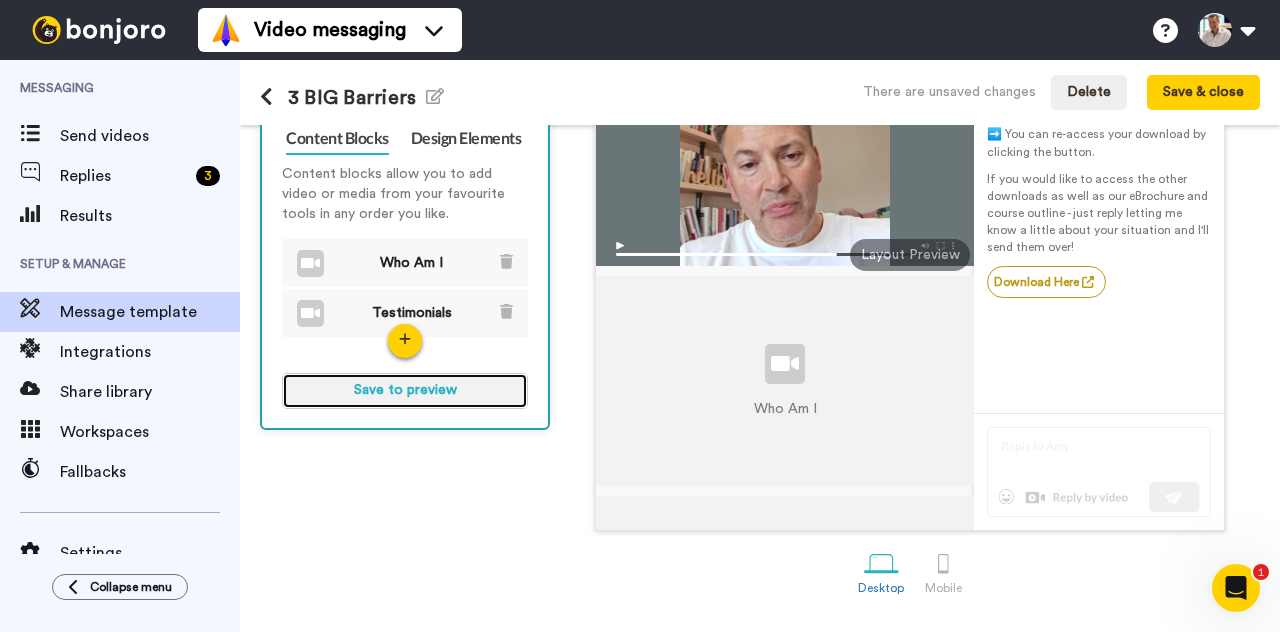 click on "Save to preview" at bounding box center [405, 391] 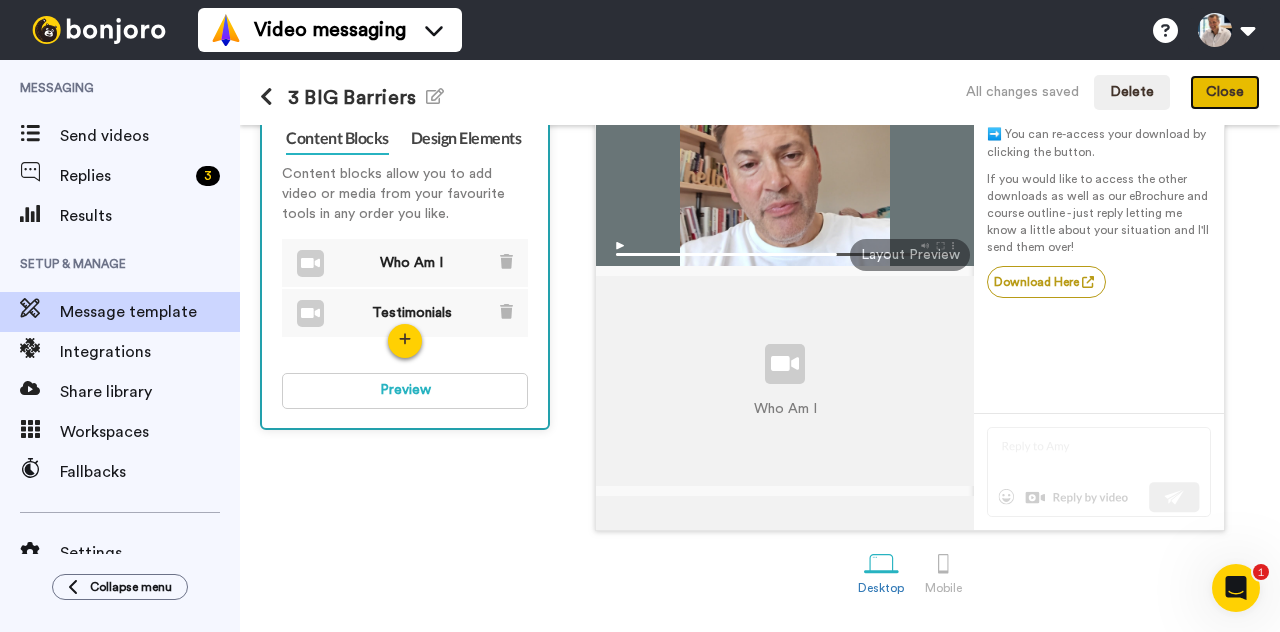 click on "Close" at bounding box center [1225, 93] 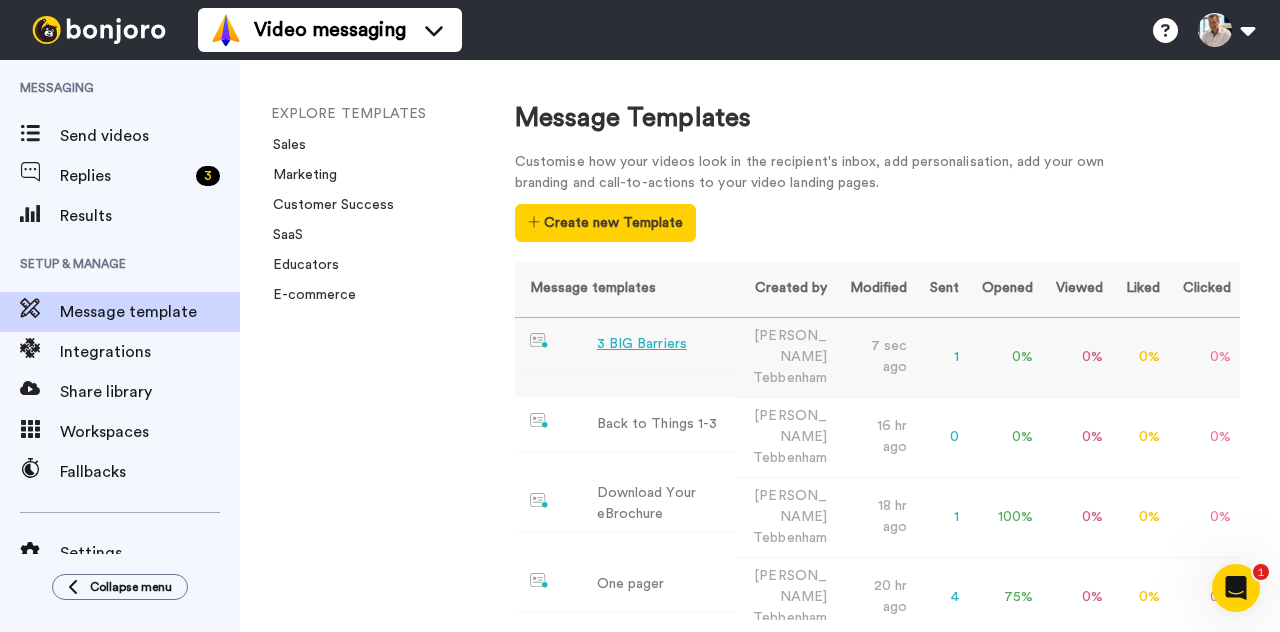 click on "3 BIG Barriers" at bounding box center (642, 344) 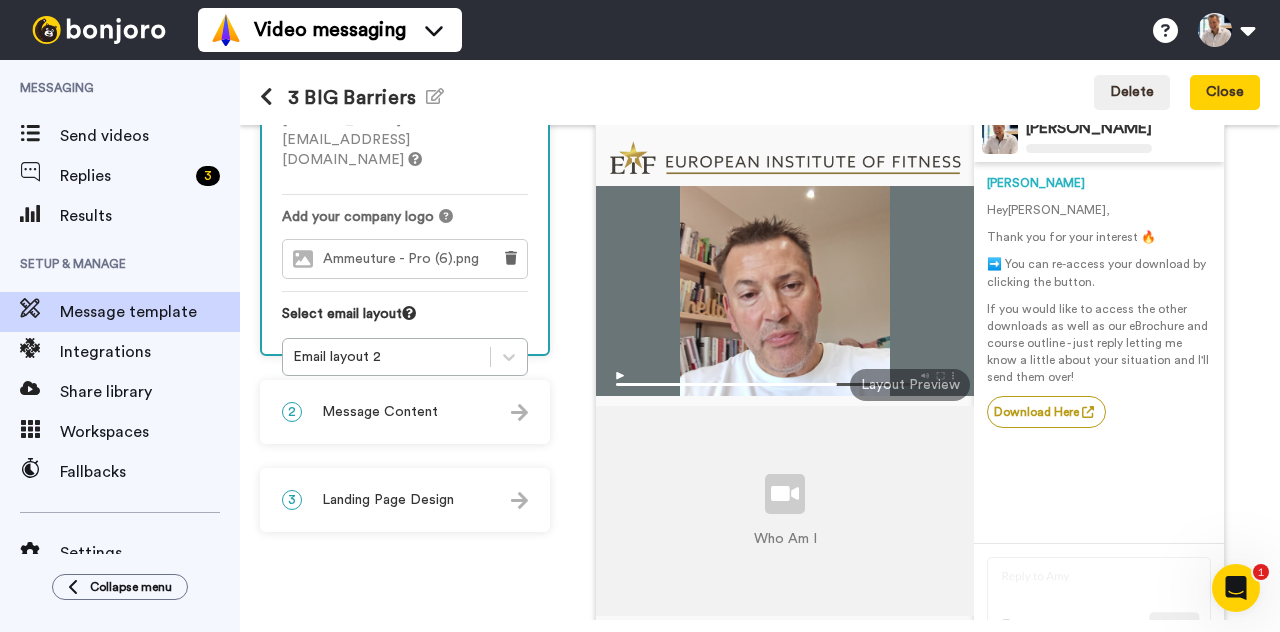 scroll, scrollTop: 146, scrollLeft: 0, axis: vertical 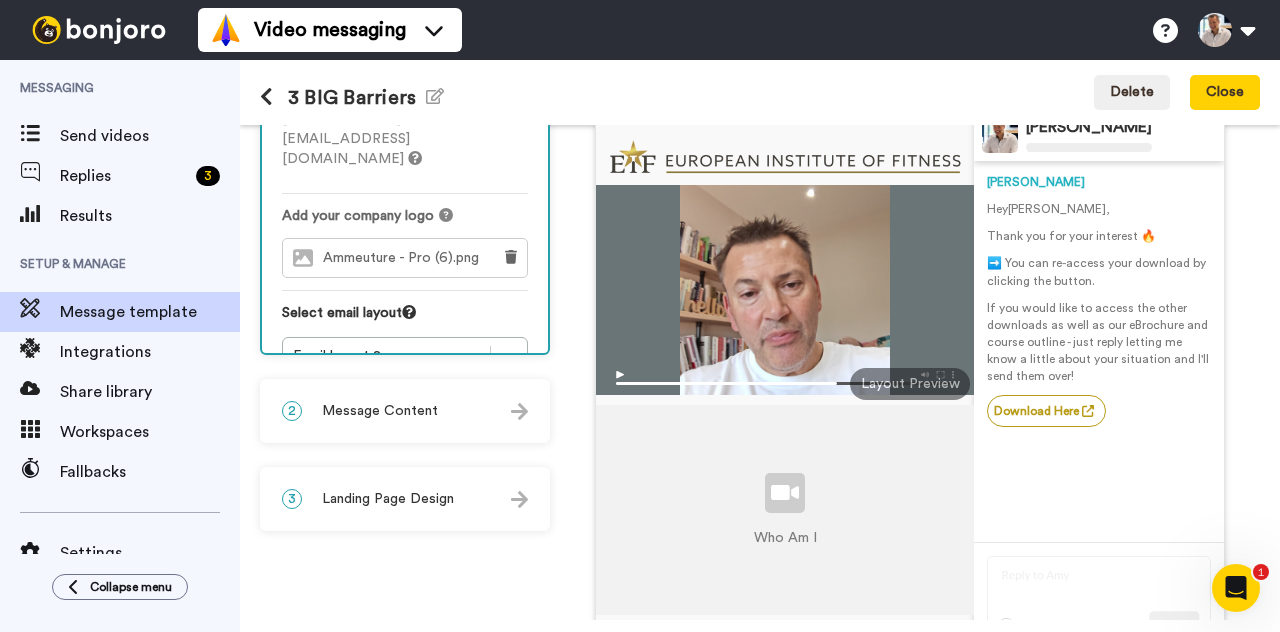 click on "Message Content" at bounding box center [380, 411] 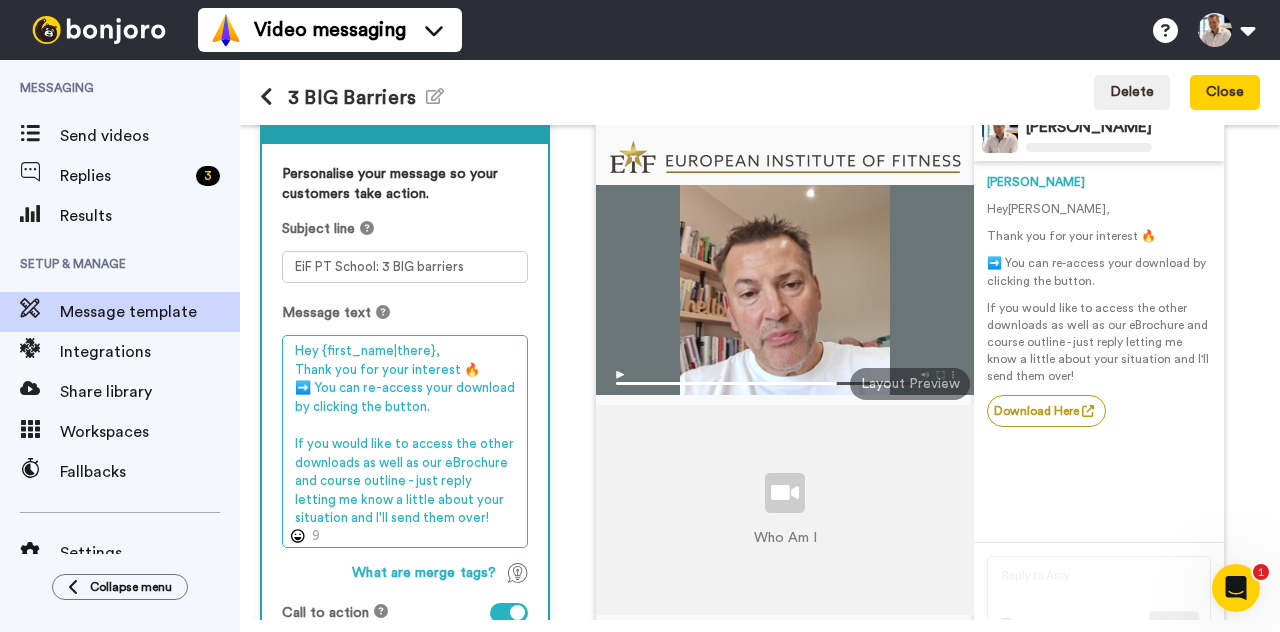 drag, startPoint x: 289, startPoint y: 371, endPoint x: 396, endPoint y: 525, distance: 187.52333 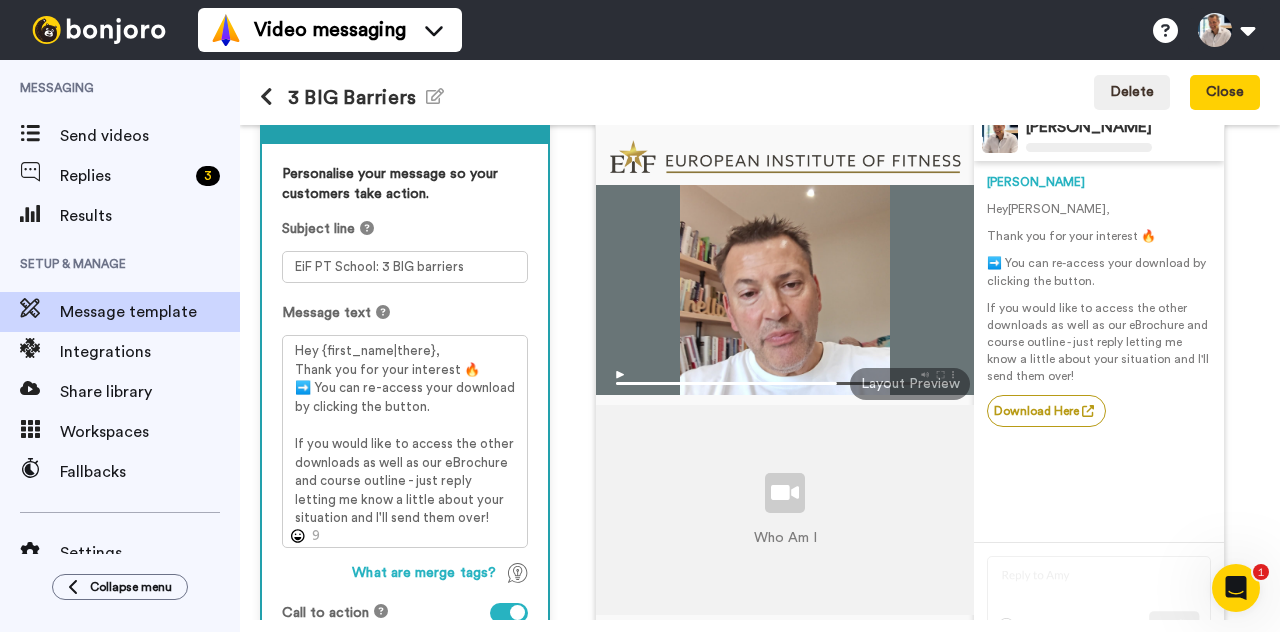 click at bounding box center (266, 97) 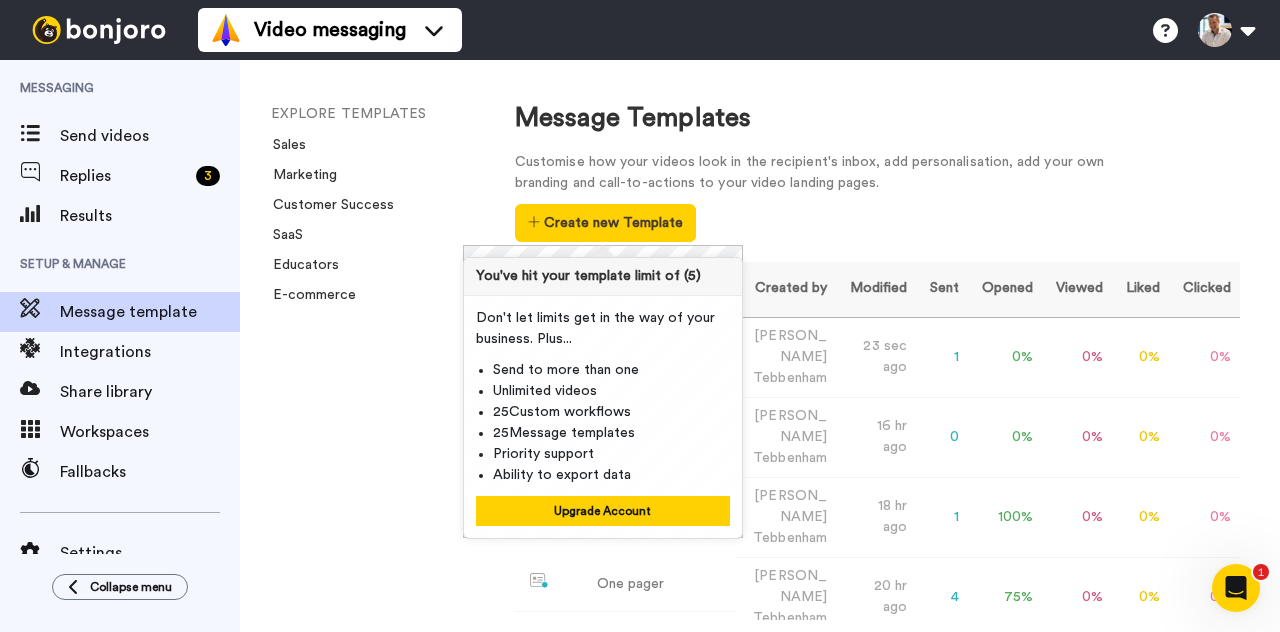 click on "EXPLORE TEMPLATES Sales Marketing Customer Success SaaS Educators E-commerce" at bounding box center (357, 346) 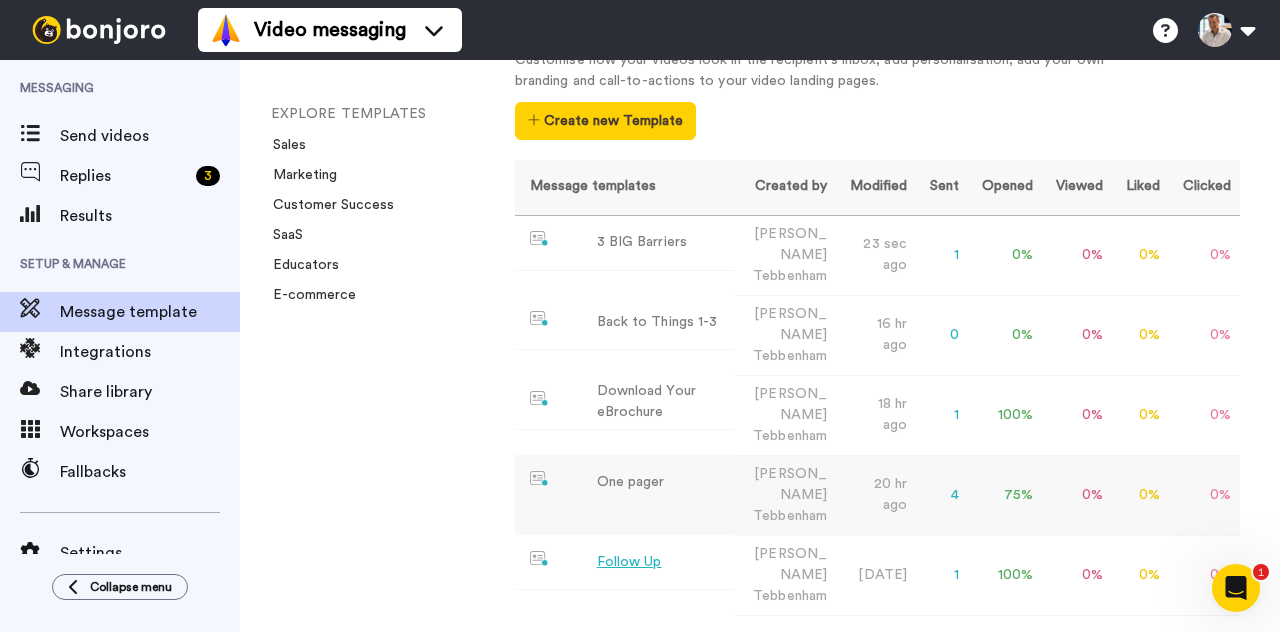 scroll, scrollTop: 105, scrollLeft: 0, axis: vertical 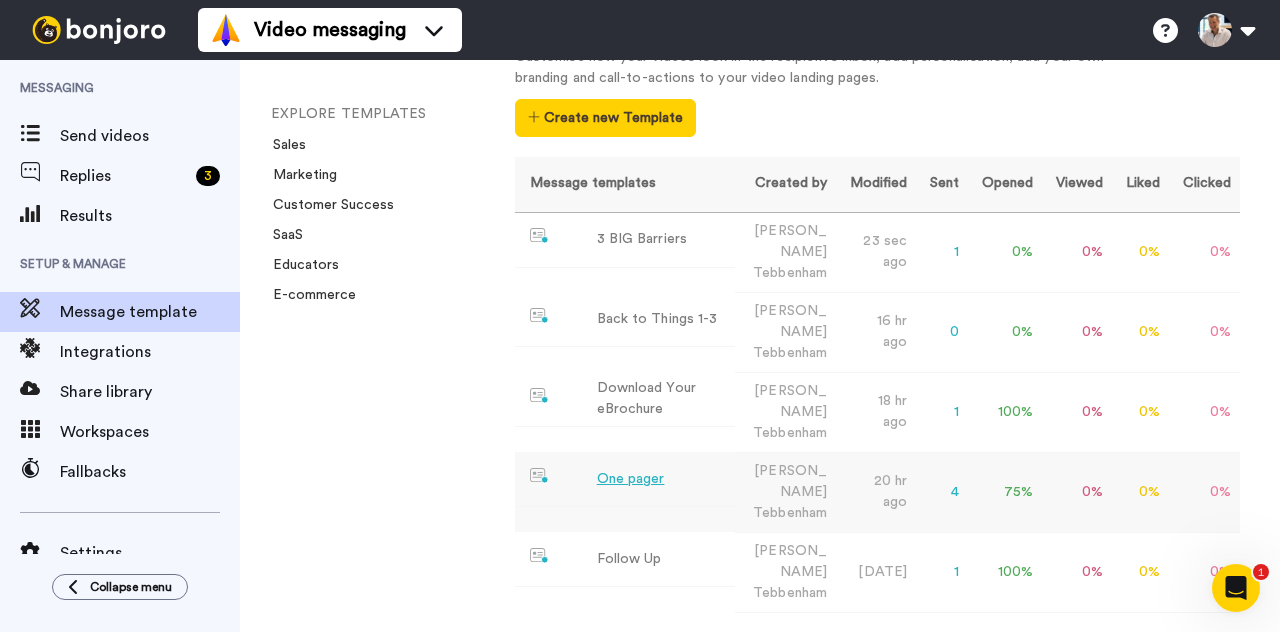 click on "One pager" at bounding box center (631, 479) 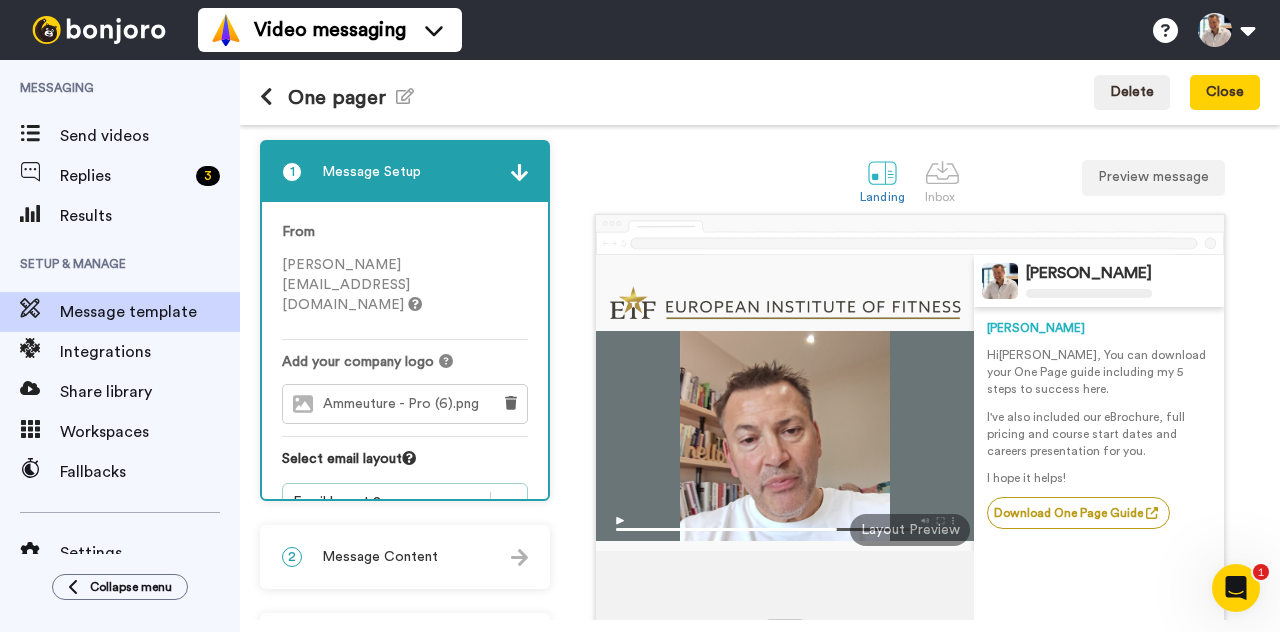 scroll, scrollTop: 179, scrollLeft: 0, axis: vertical 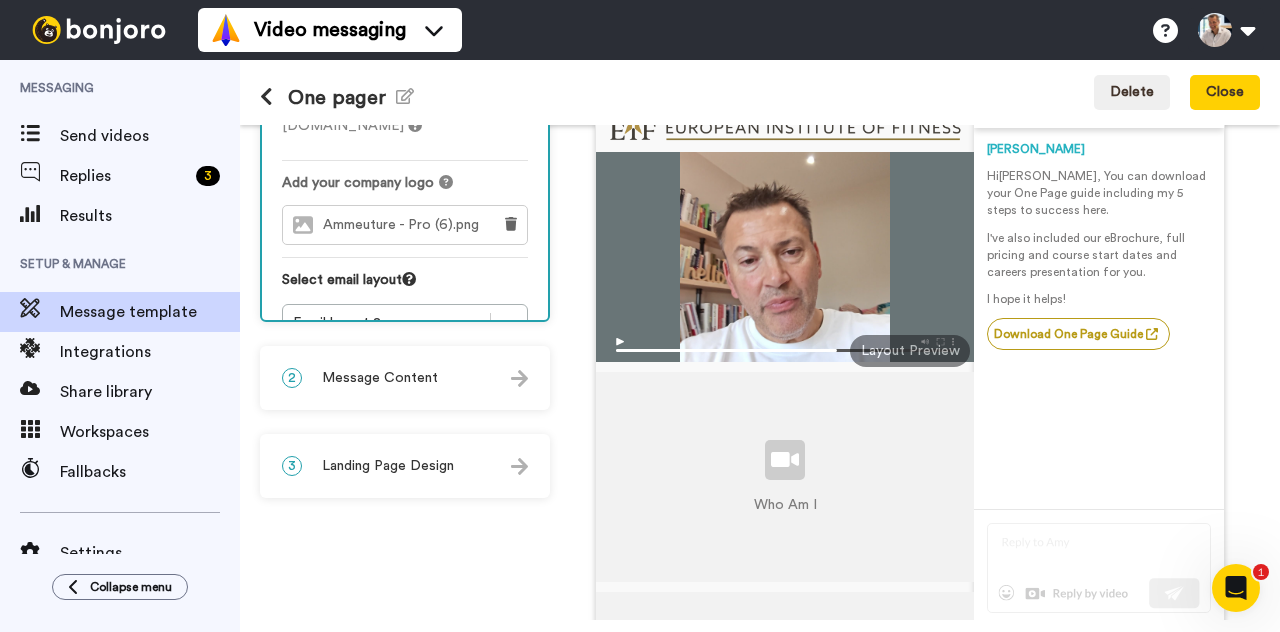 click on "Message Content" at bounding box center (380, 378) 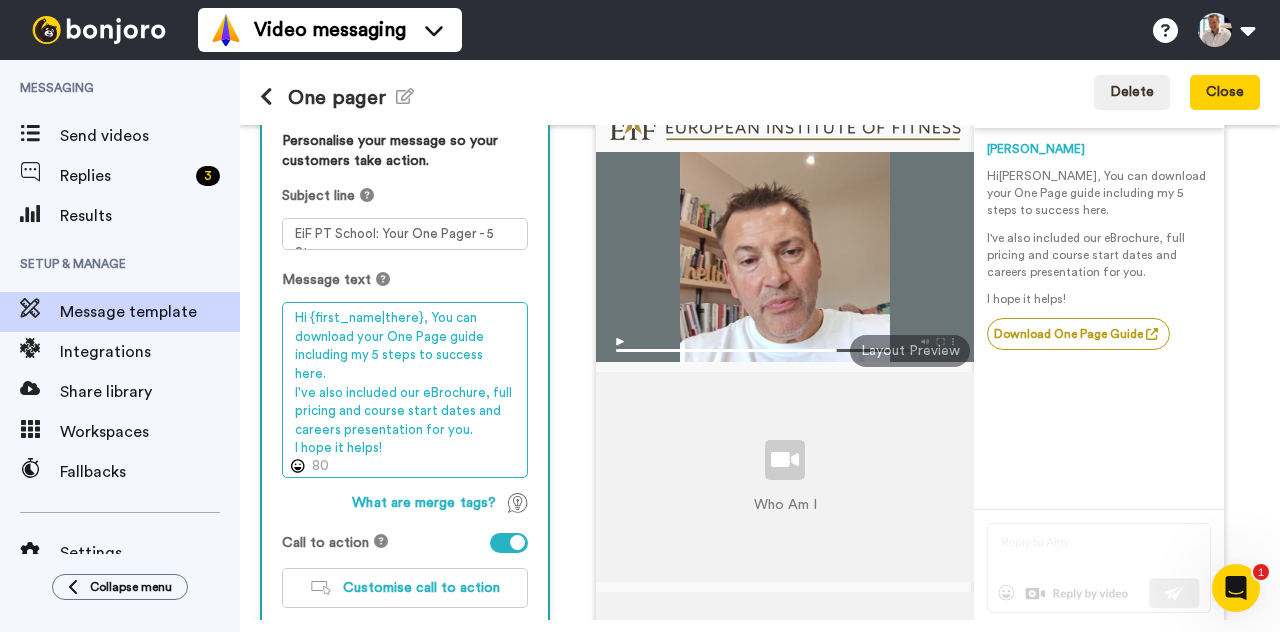 drag, startPoint x: 424, startPoint y: 319, endPoint x: 448, endPoint y: 434, distance: 117.47766 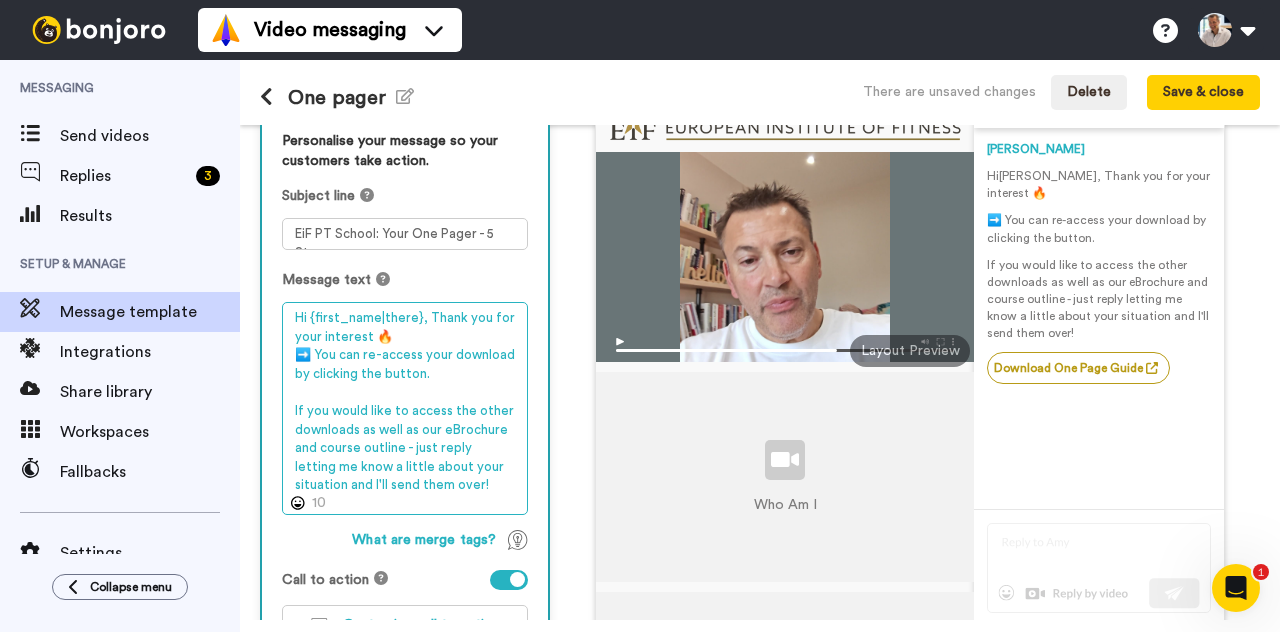 click on "Hi {first_name|there}, Thank you for your interest 🔥
➡️ You can re-access your download by clicking the button.
If you would like to access the other downloads as well as our eBrochure and course outline - just reply letting me know a little about your situation and I'll send them over!" at bounding box center (405, 408) 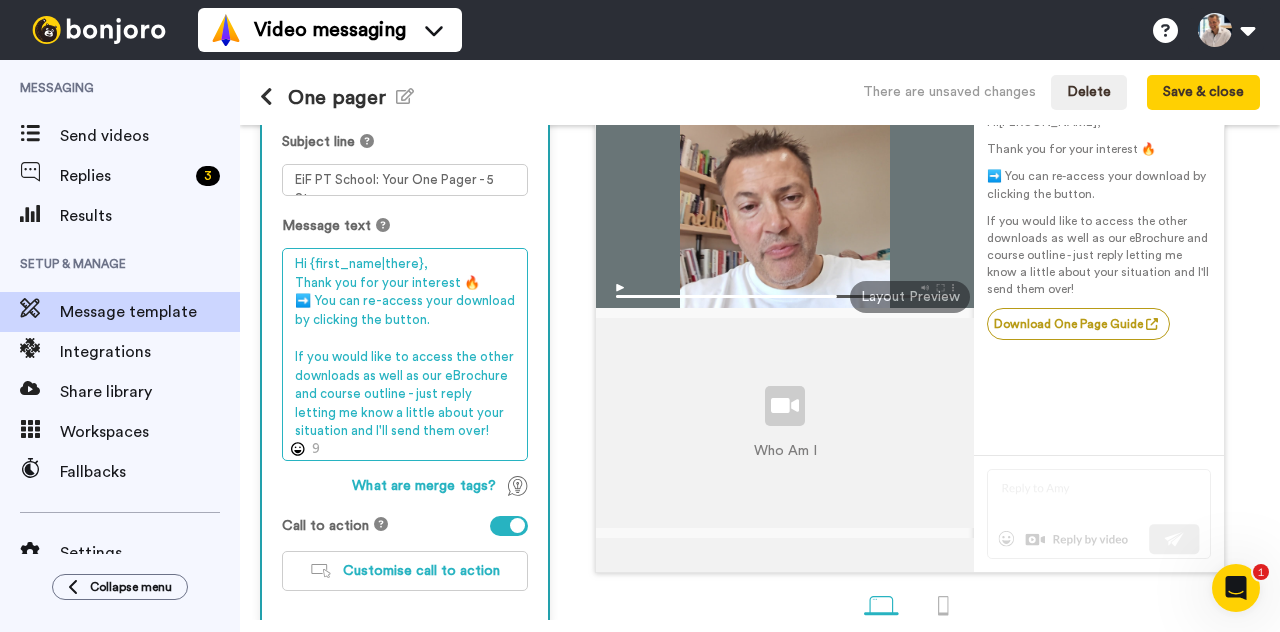 scroll, scrollTop: 236, scrollLeft: 0, axis: vertical 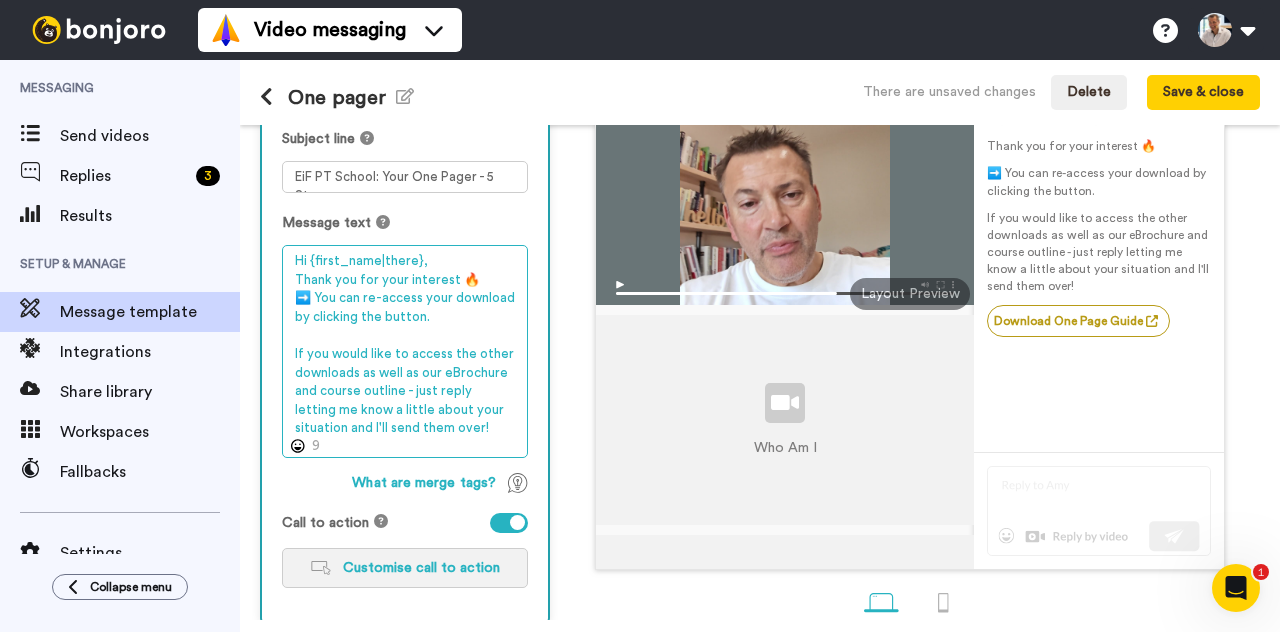 type on "Hi {first_name|there},
Thank you for your interest 🔥
➡️ You can re-access your download by clicking the button.
If you would like to access the other downloads as well as our eBrochure and course outline - just reply letting me know a little about your situation and I'll send them over!" 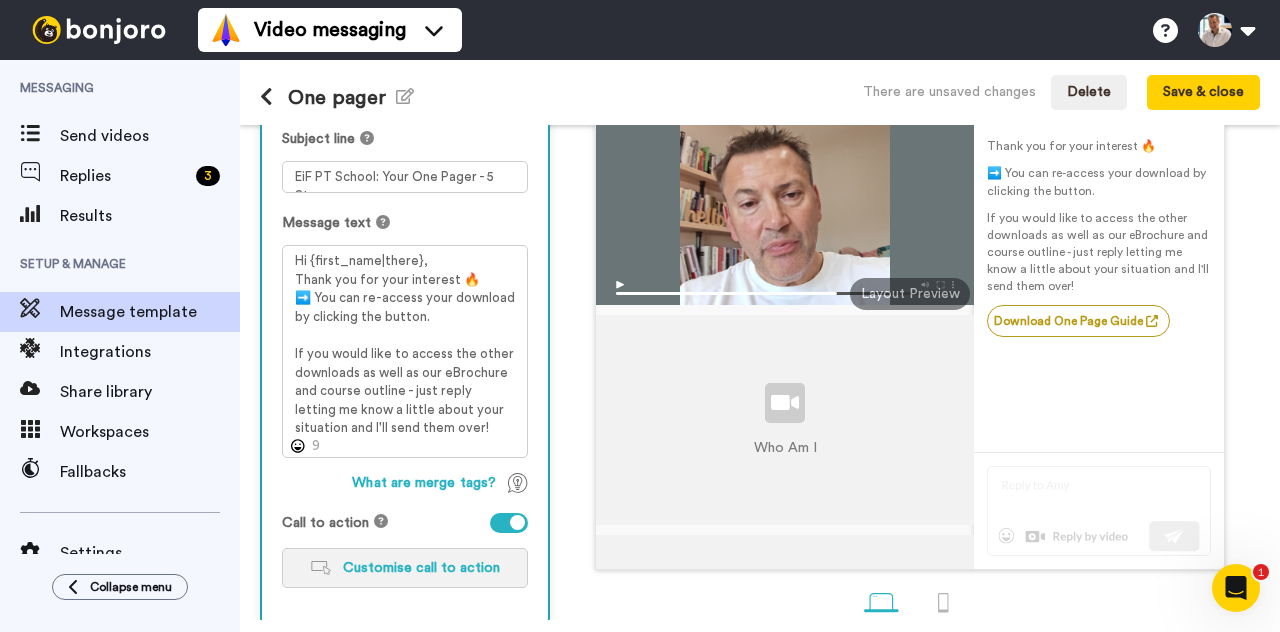 click on "Customise call to action" at bounding box center (421, 568) 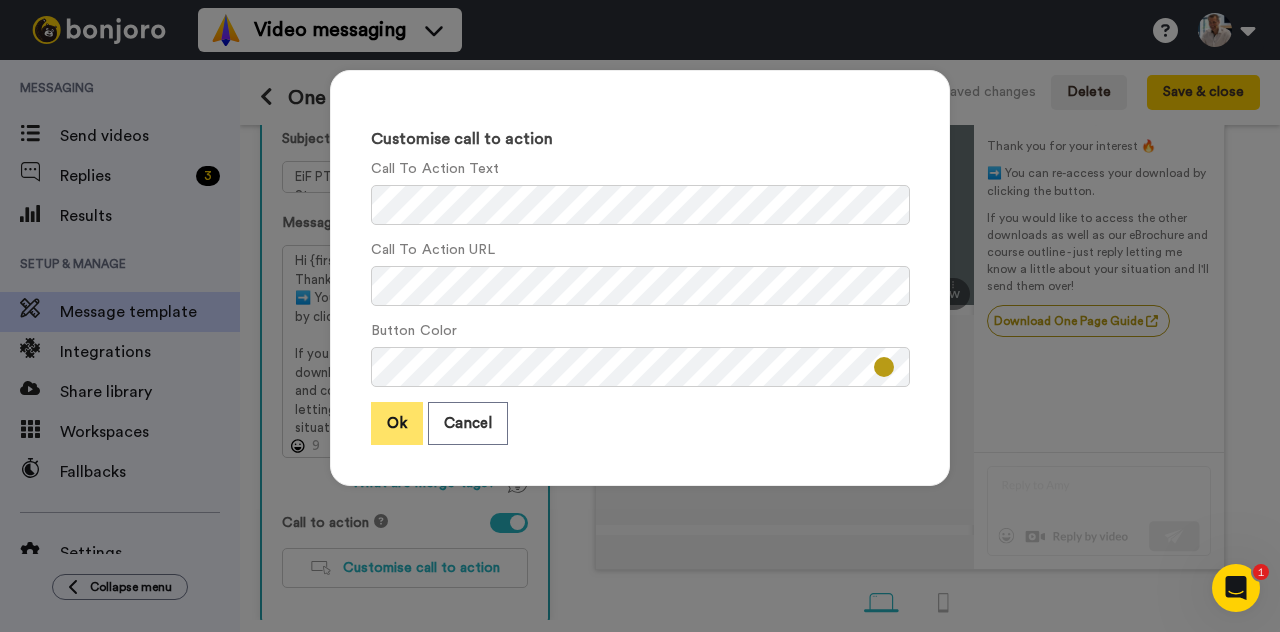 click on "Ok" at bounding box center [397, 423] 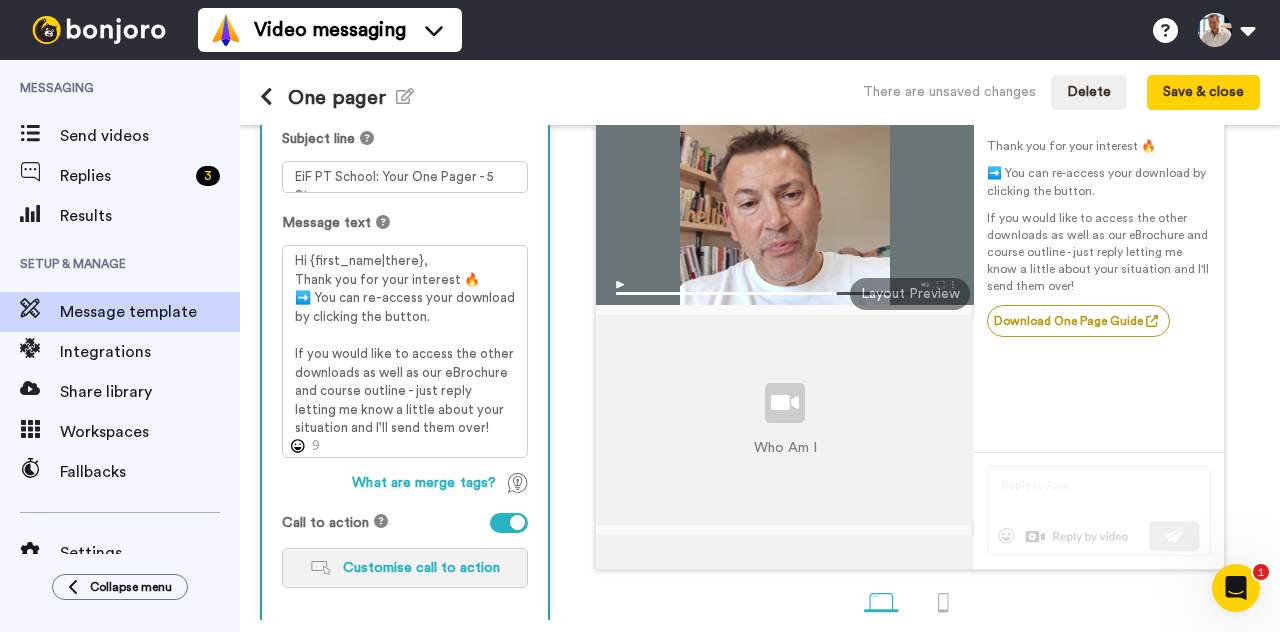 scroll, scrollTop: 342, scrollLeft: 0, axis: vertical 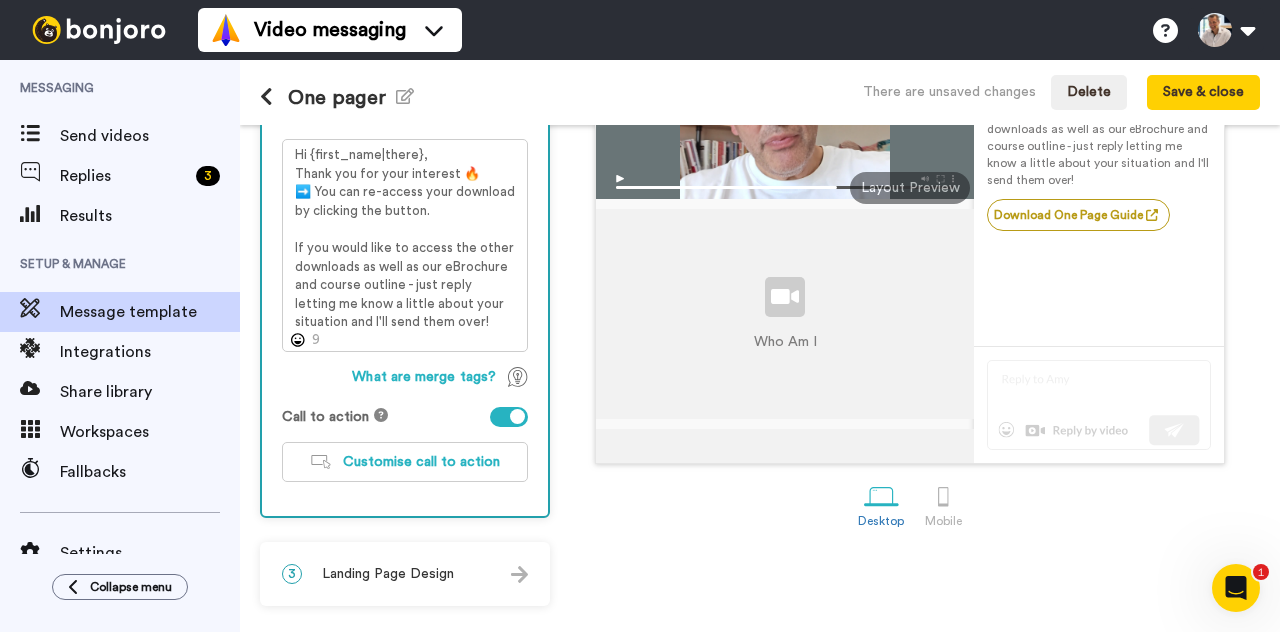 click on "Landing Page Design" at bounding box center (388, 574) 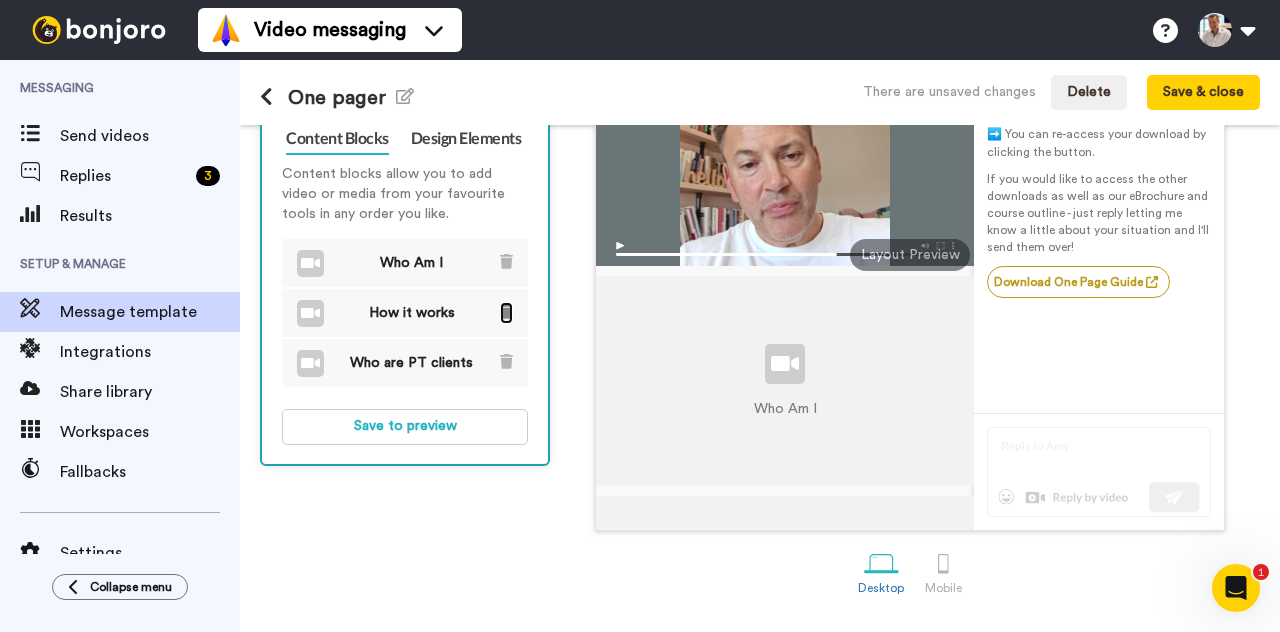 click 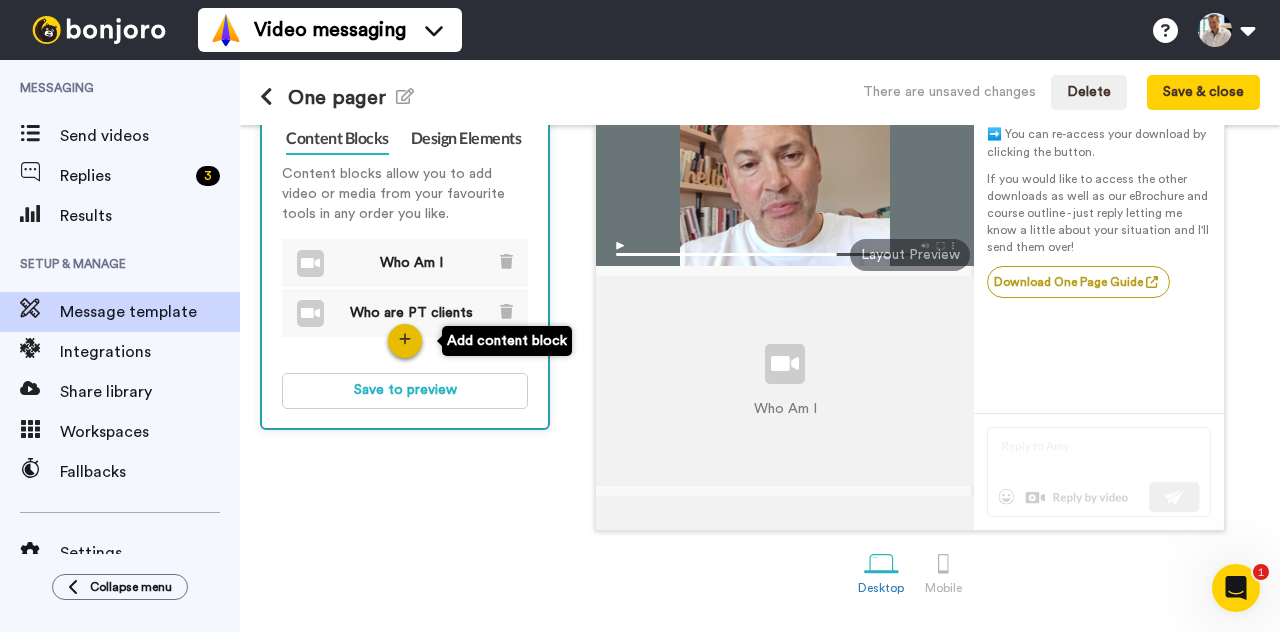 click 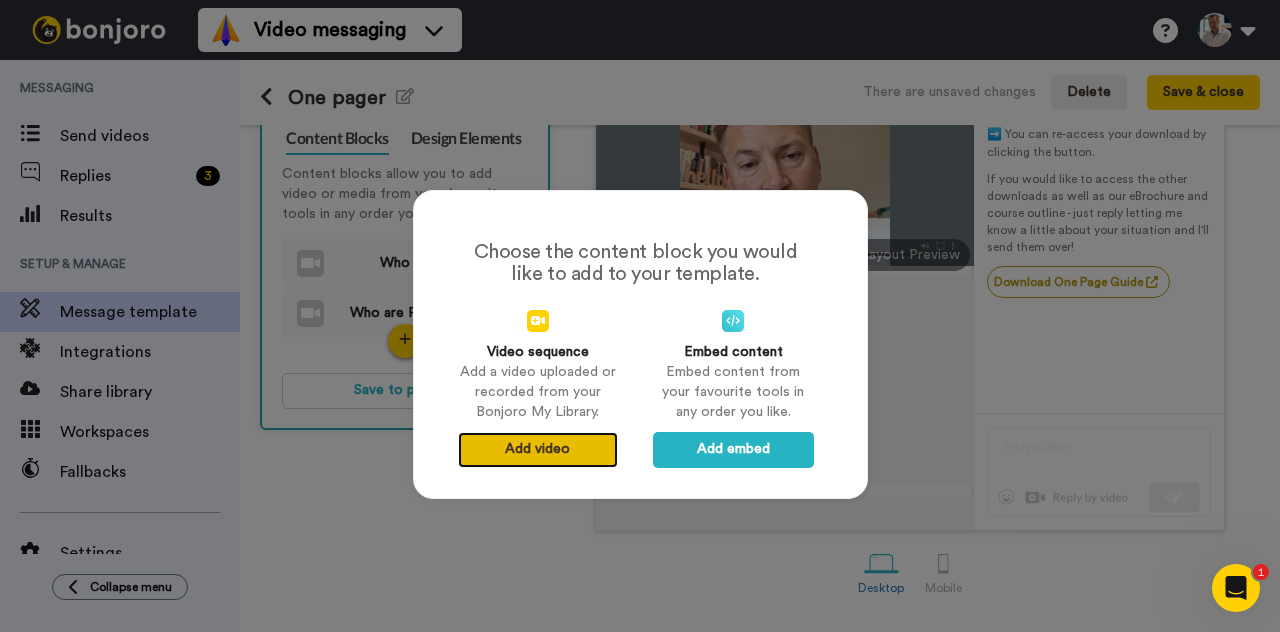click on "Add video" at bounding box center (538, 450) 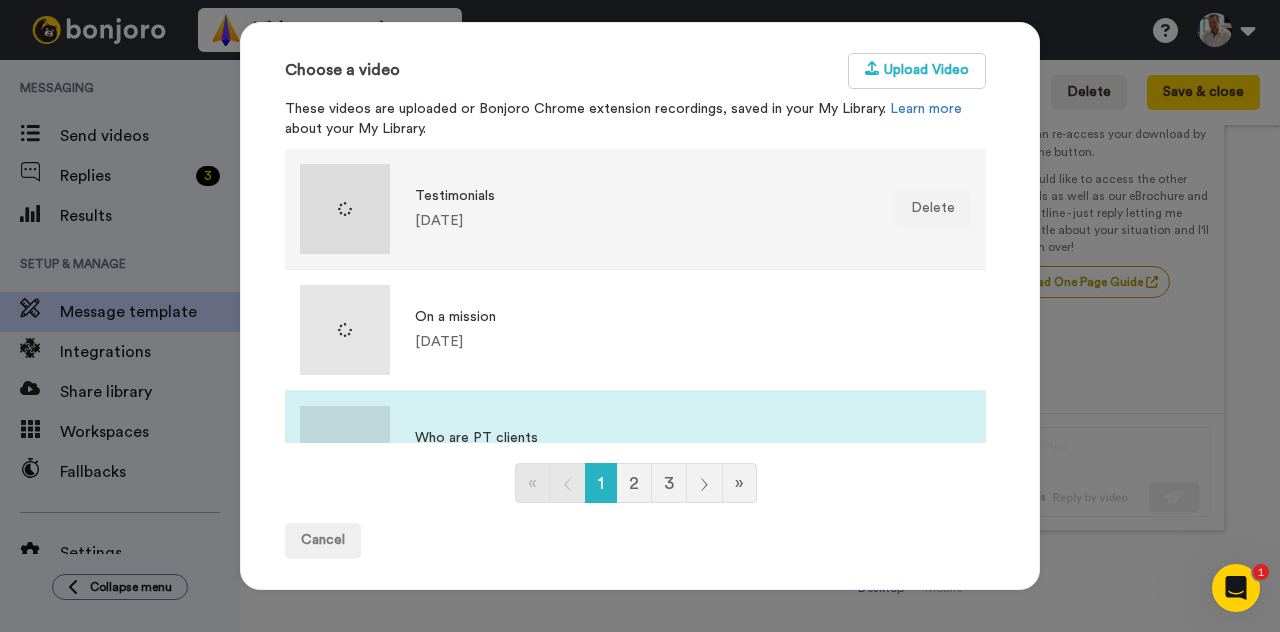 click on "Testimonials" at bounding box center [455, 196] 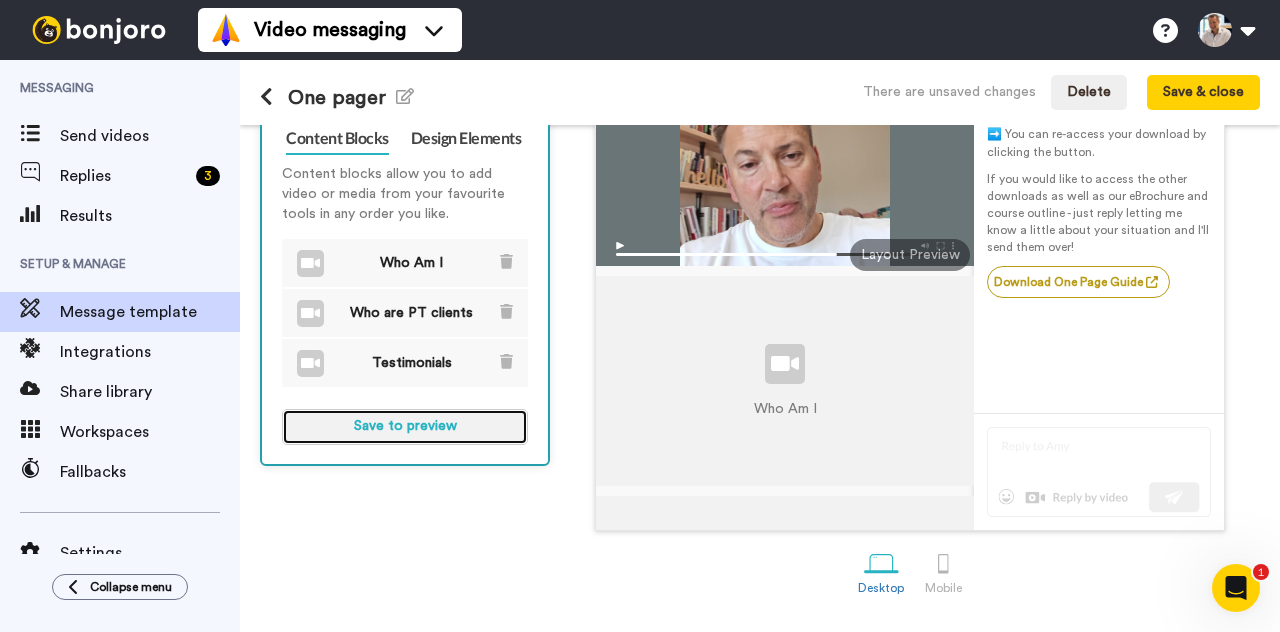 click on "Save to preview" at bounding box center (405, 427) 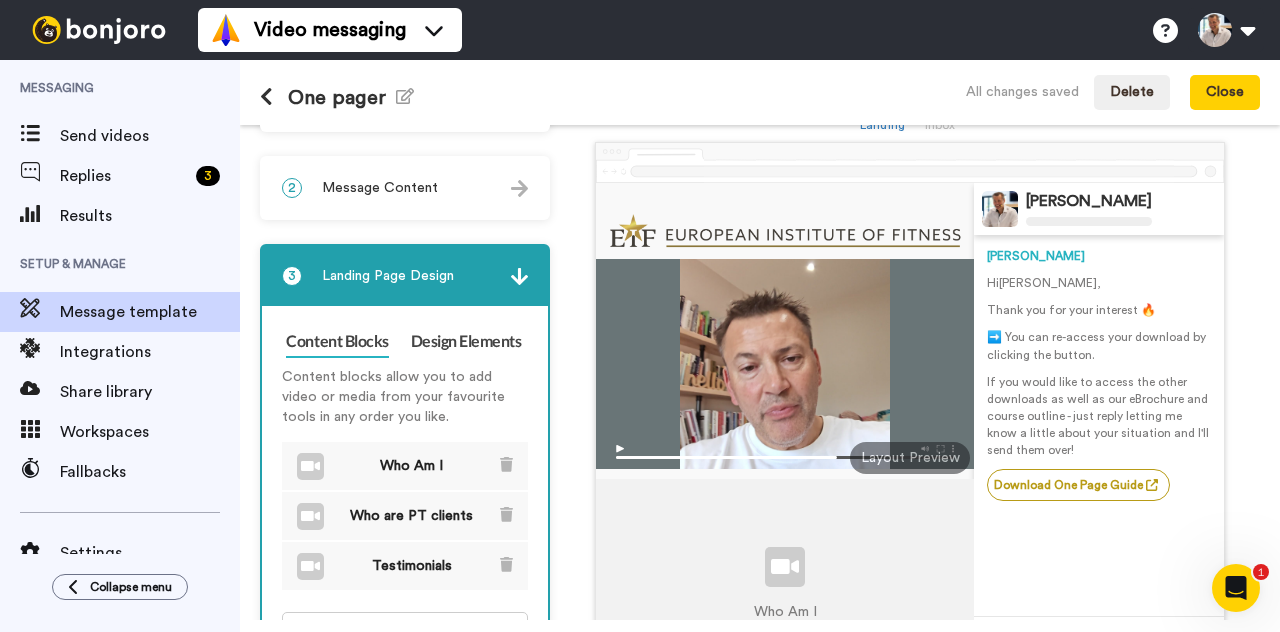 scroll, scrollTop: 71, scrollLeft: 0, axis: vertical 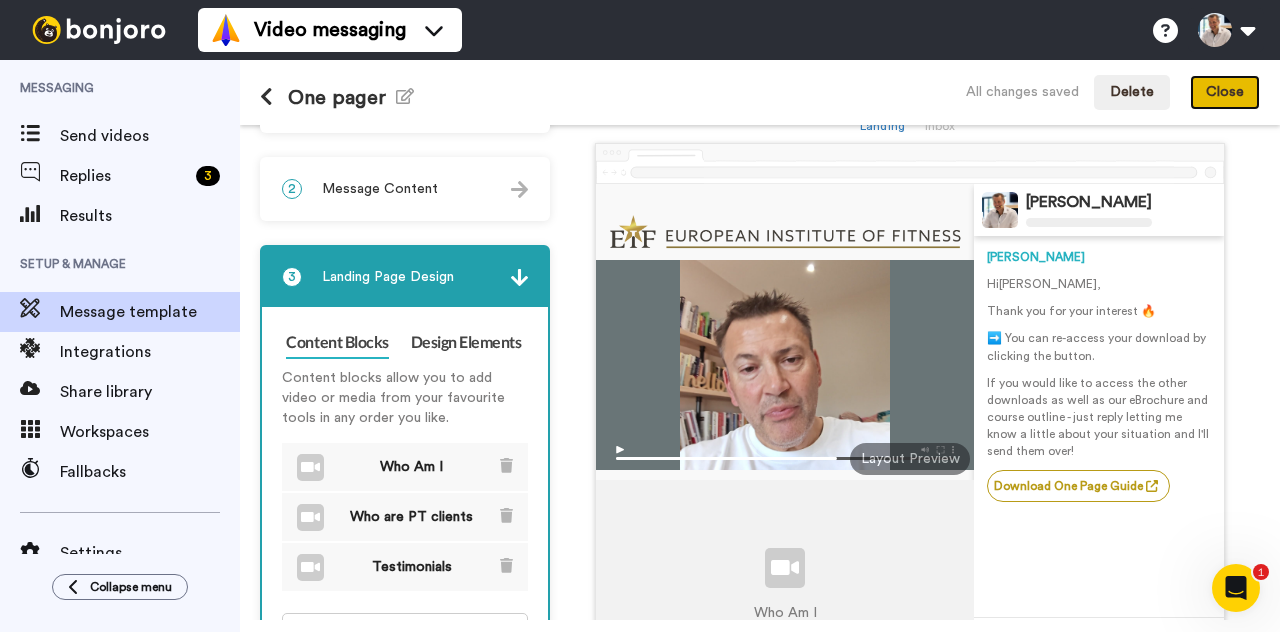 click on "Close" at bounding box center [1225, 93] 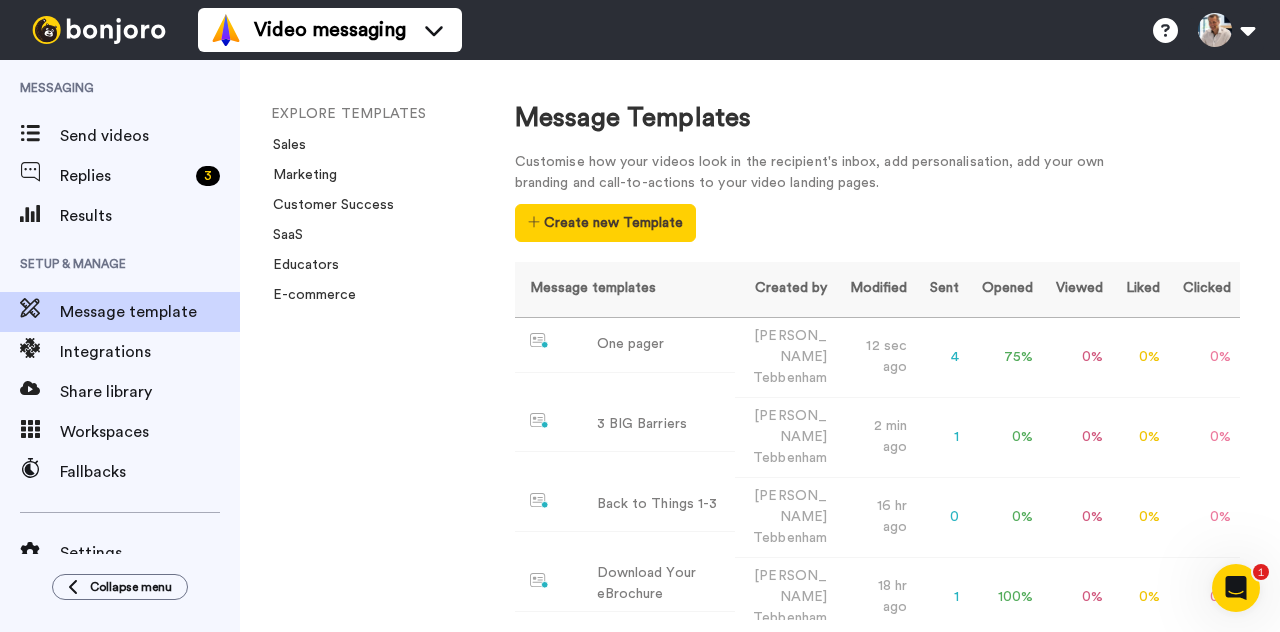 click on "EXPLORE TEMPLATES Sales Marketing Customer Success SaaS Educators E-commerce" at bounding box center [357, 346] 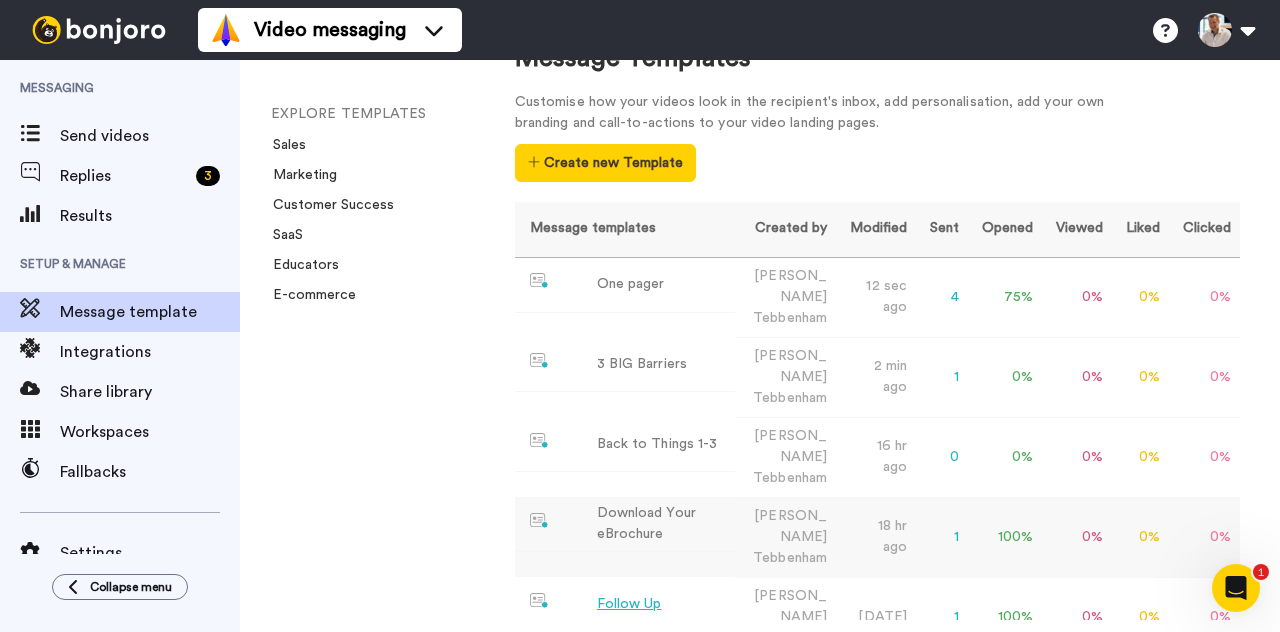 scroll, scrollTop: 65, scrollLeft: 0, axis: vertical 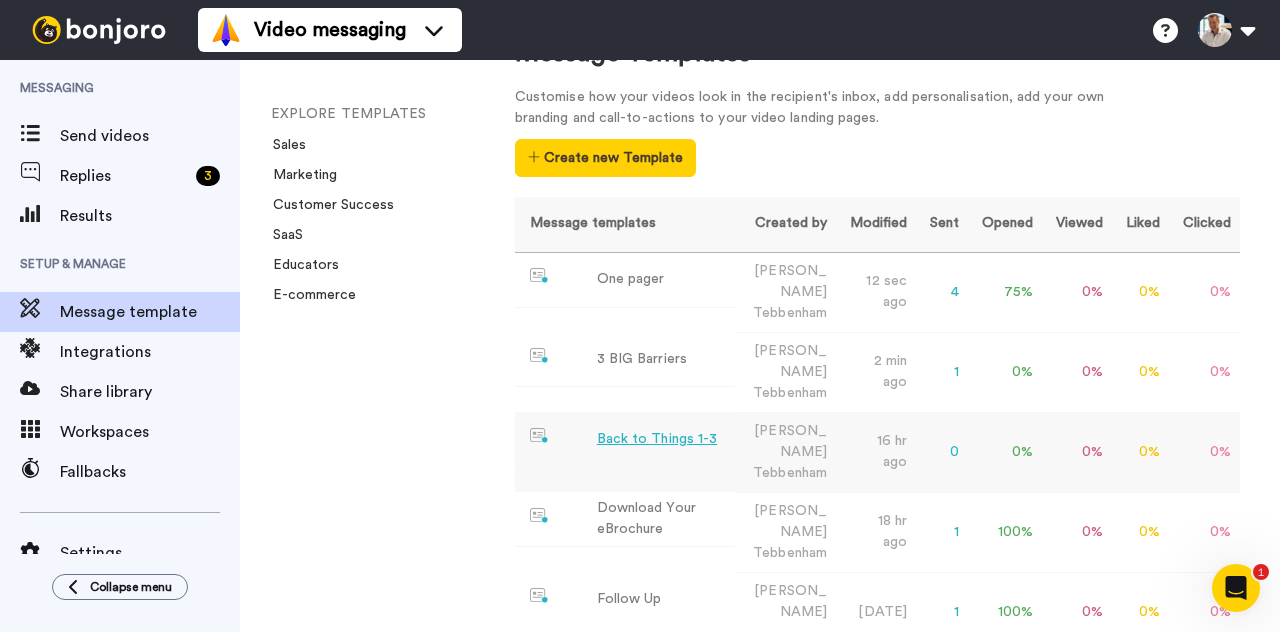 click on "Back to Things 1-3" at bounding box center [657, 439] 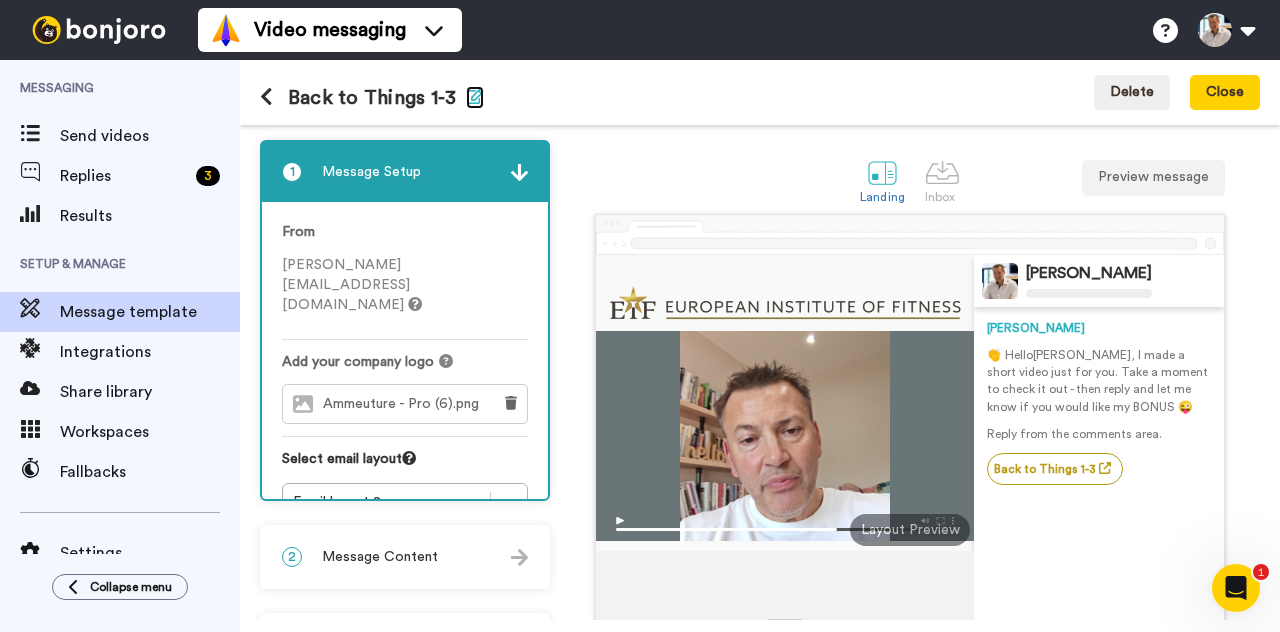 click at bounding box center [475, 96] 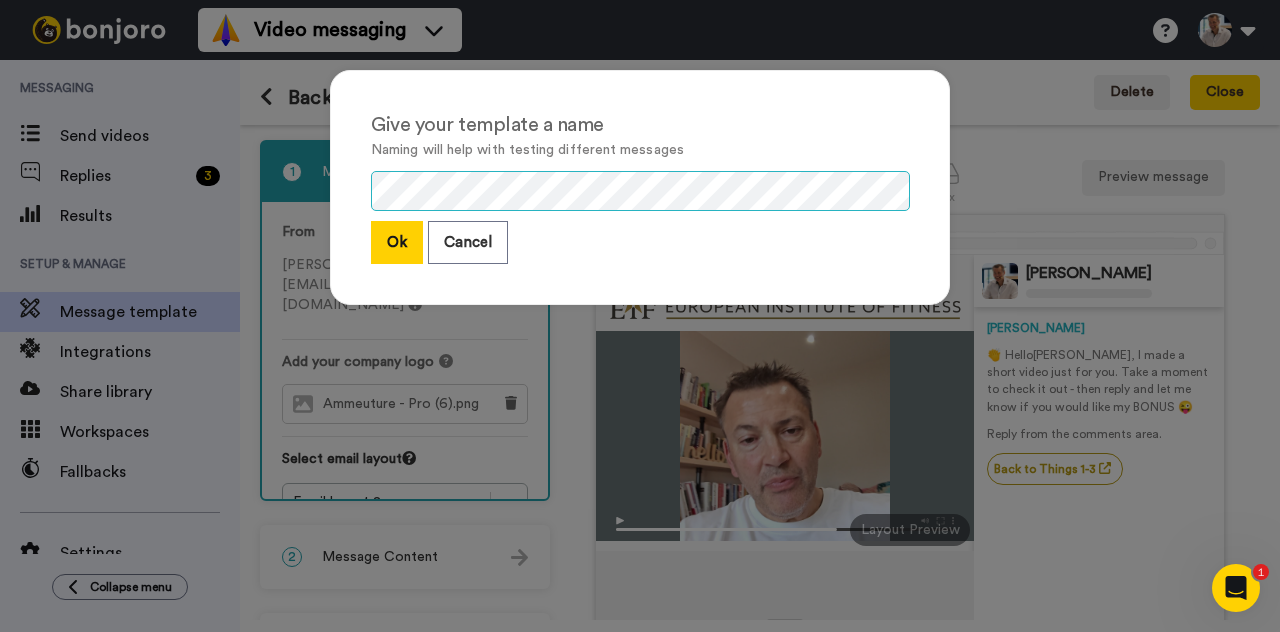 click on "Give your template a name Naming will help with testing different messages Ok Cancel" at bounding box center (640, 187) 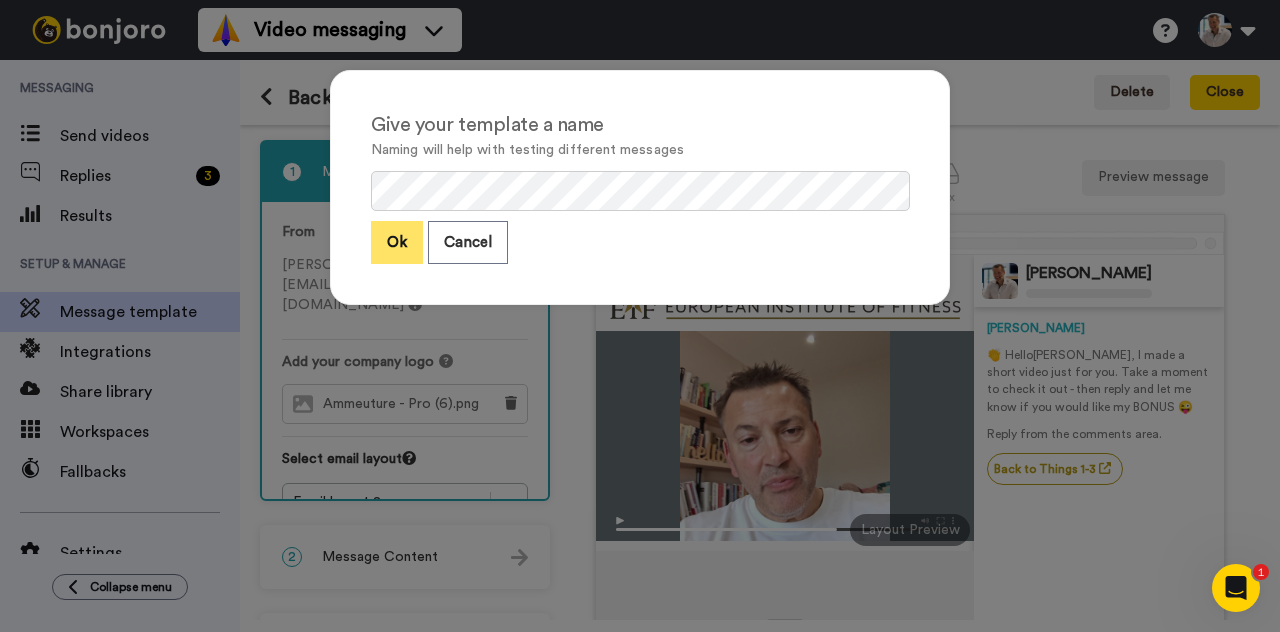 click on "Ok" at bounding box center [397, 242] 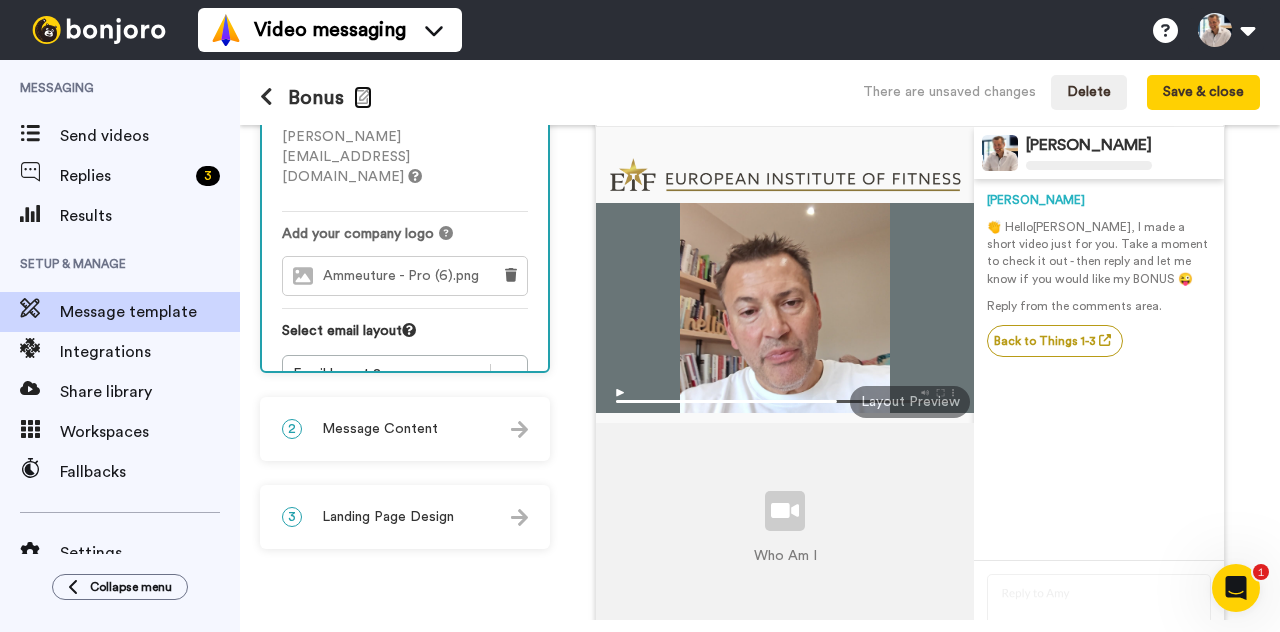 scroll, scrollTop: 129, scrollLeft: 0, axis: vertical 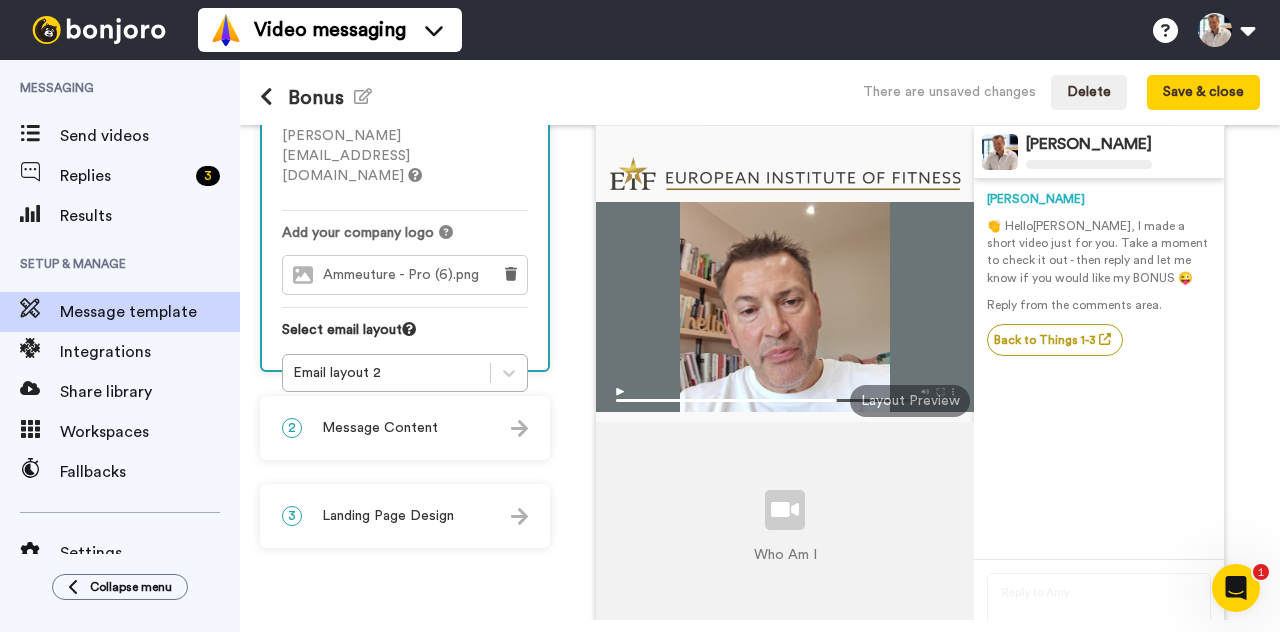 click on "2 Message Content" at bounding box center (405, 428) 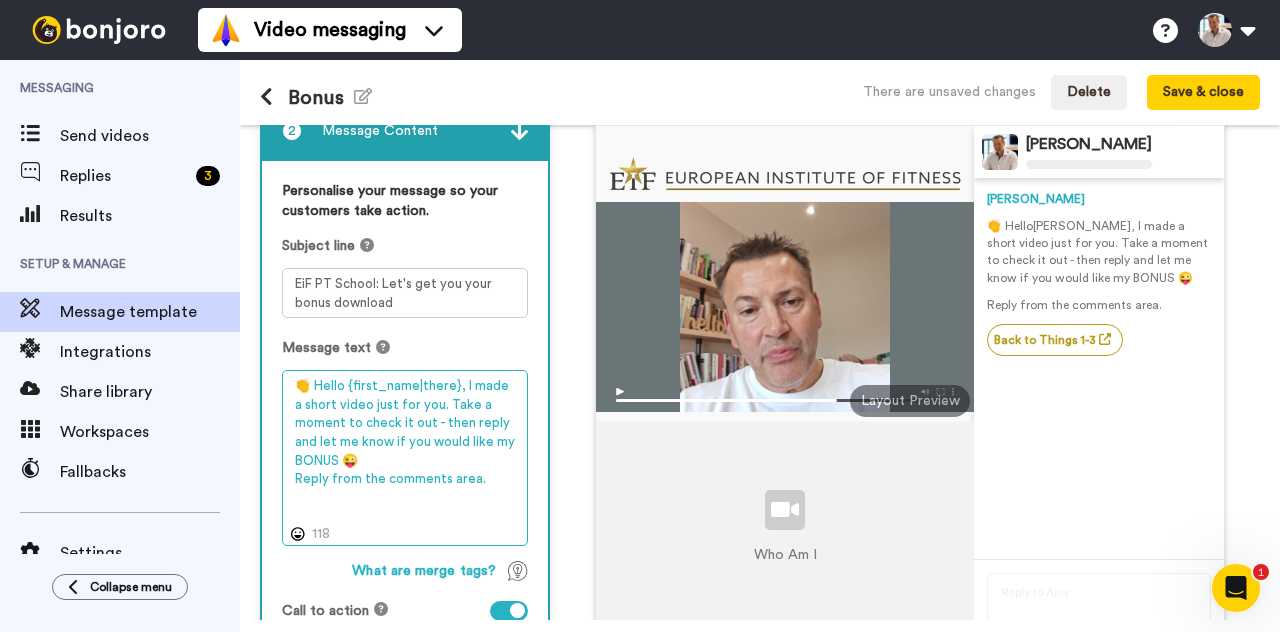 drag, startPoint x: 485, startPoint y: 463, endPoint x: 464, endPoint y: 390, distance: 75.96052 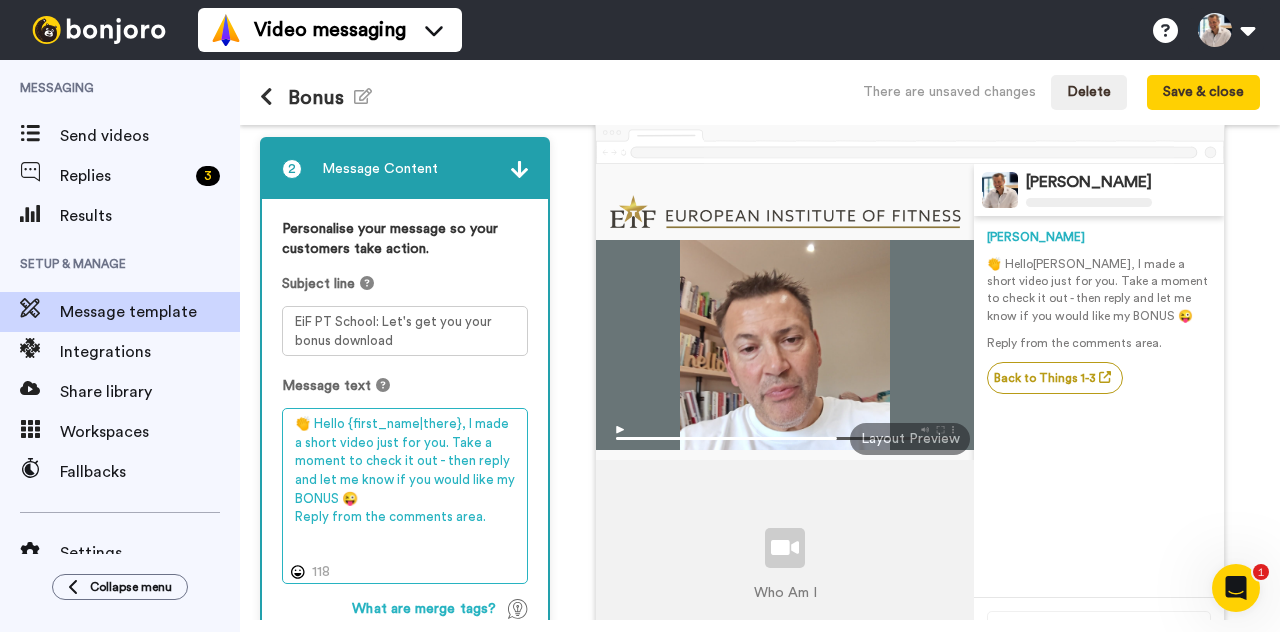 scroll, scrollTop: 94, scrollLeft: 0, axis: vertical 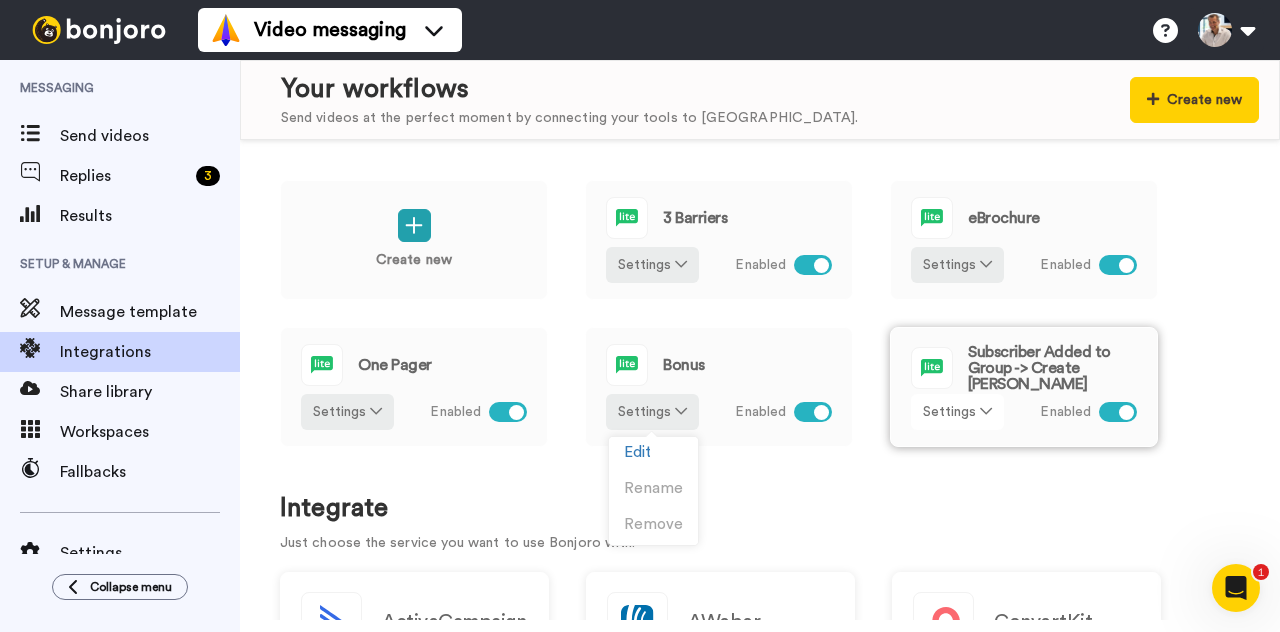 click on "Settings" at bounding box center [957, 412] 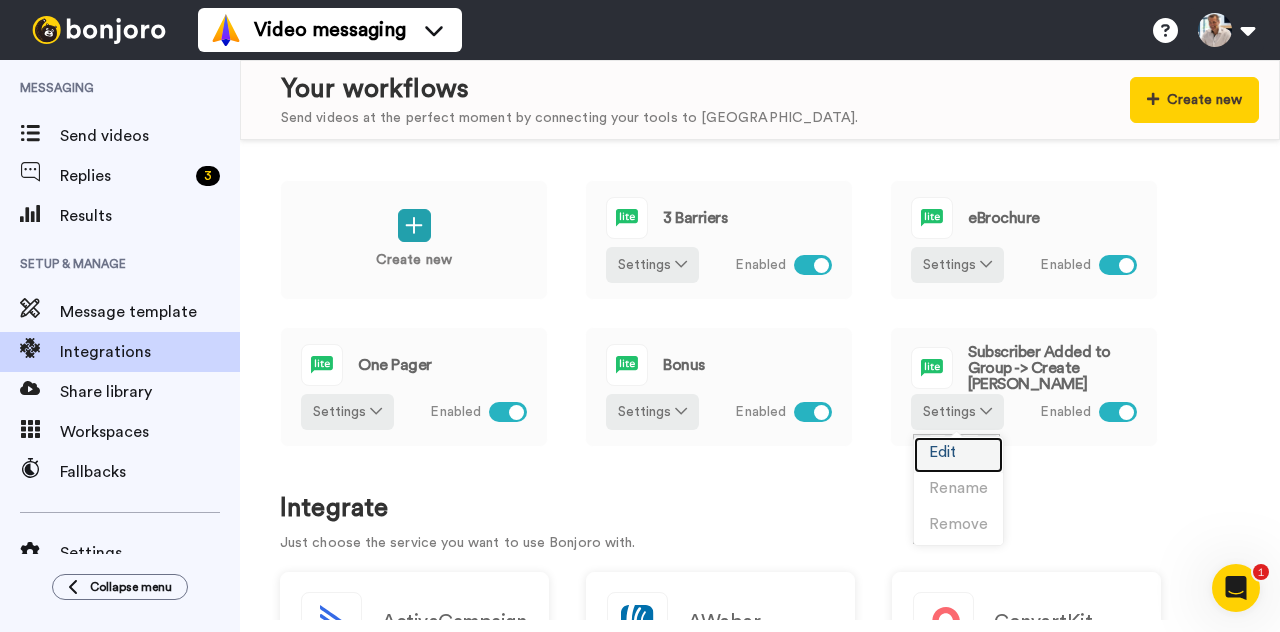 click on "Edit" at bounding box center [942, 452] 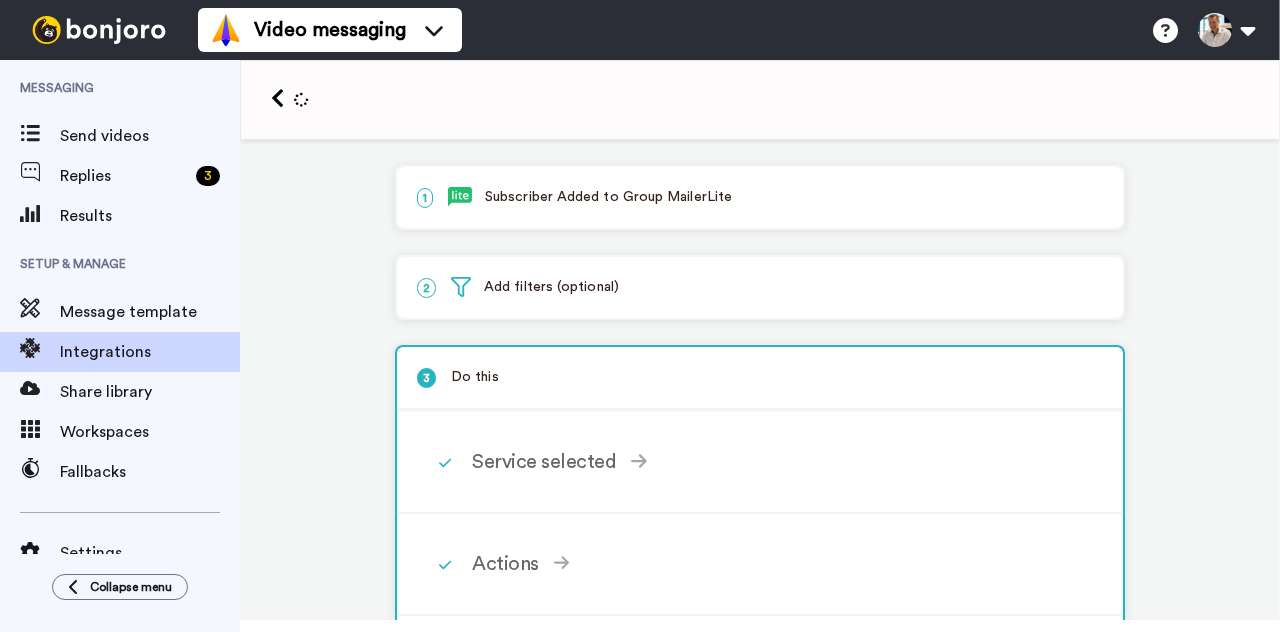 scroll, scrollTop: 0, scrollLeft: 0, axis: both 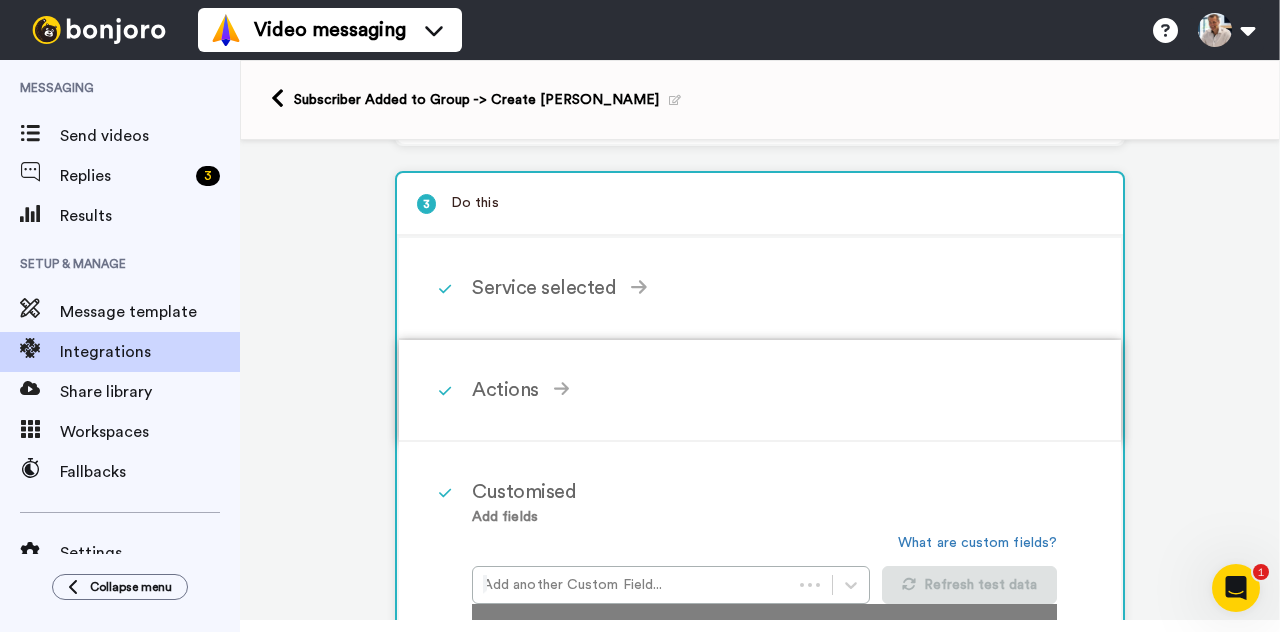 click 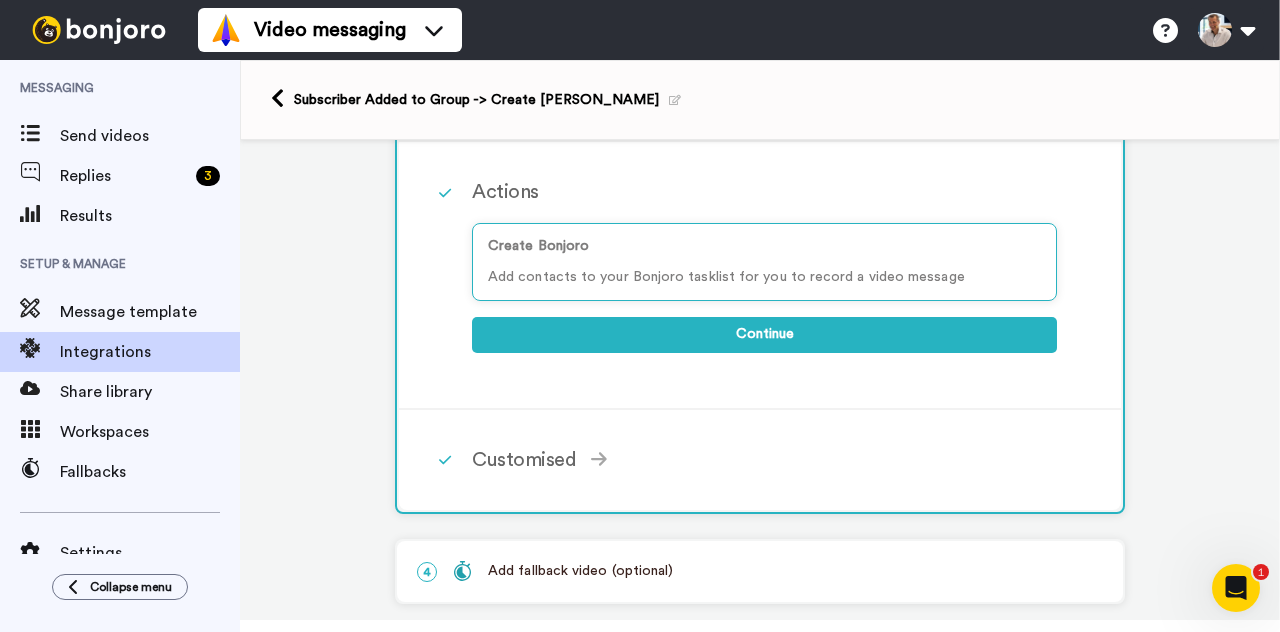 scroll, scrollTop: 495, scrollLeft: 0, axis: vertical 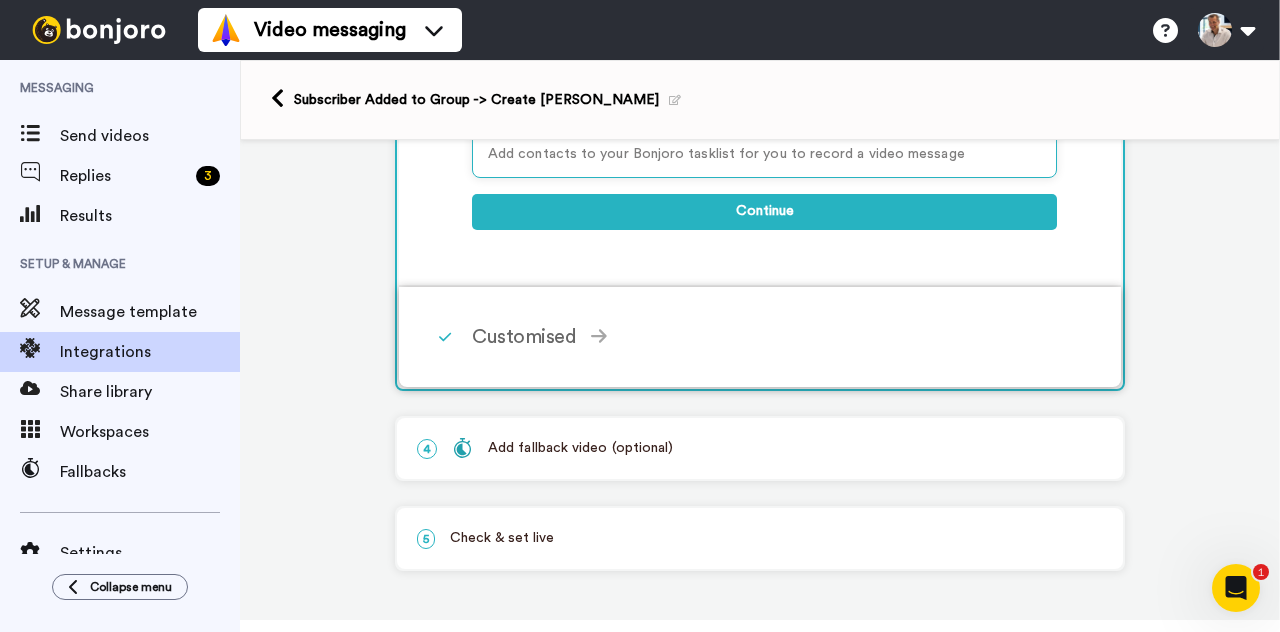 click on "Customised" at bounding box center [764, 337] 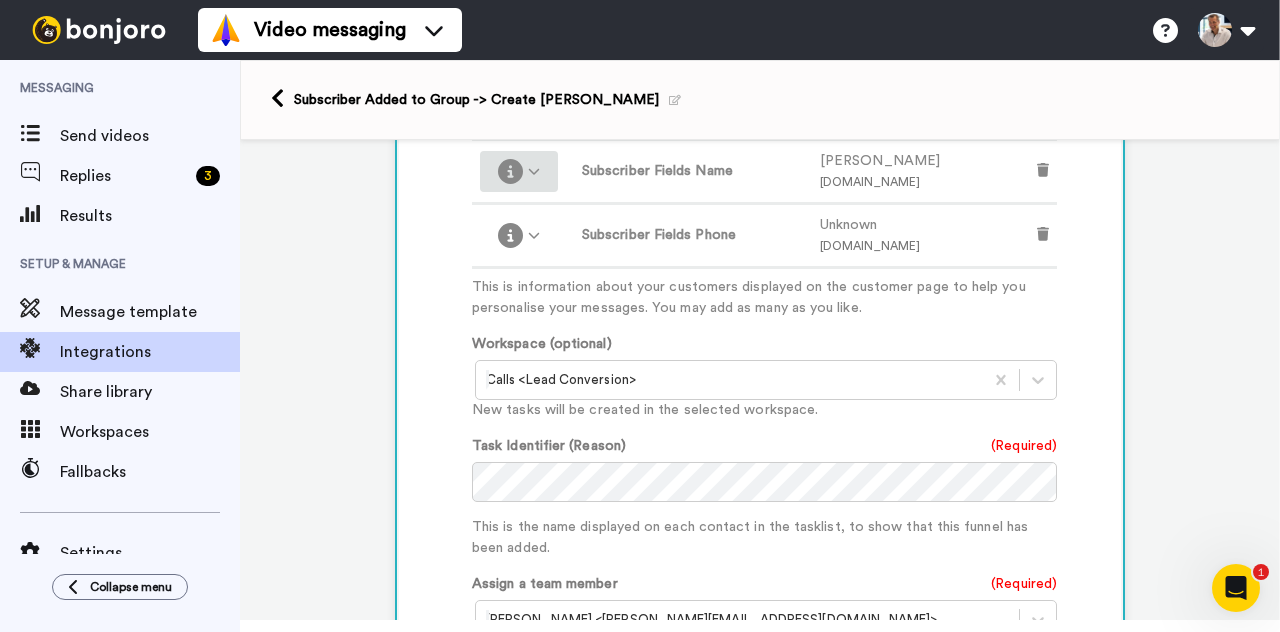 scroll, scrollTop: 0, scrollLeft: 0, axis: both 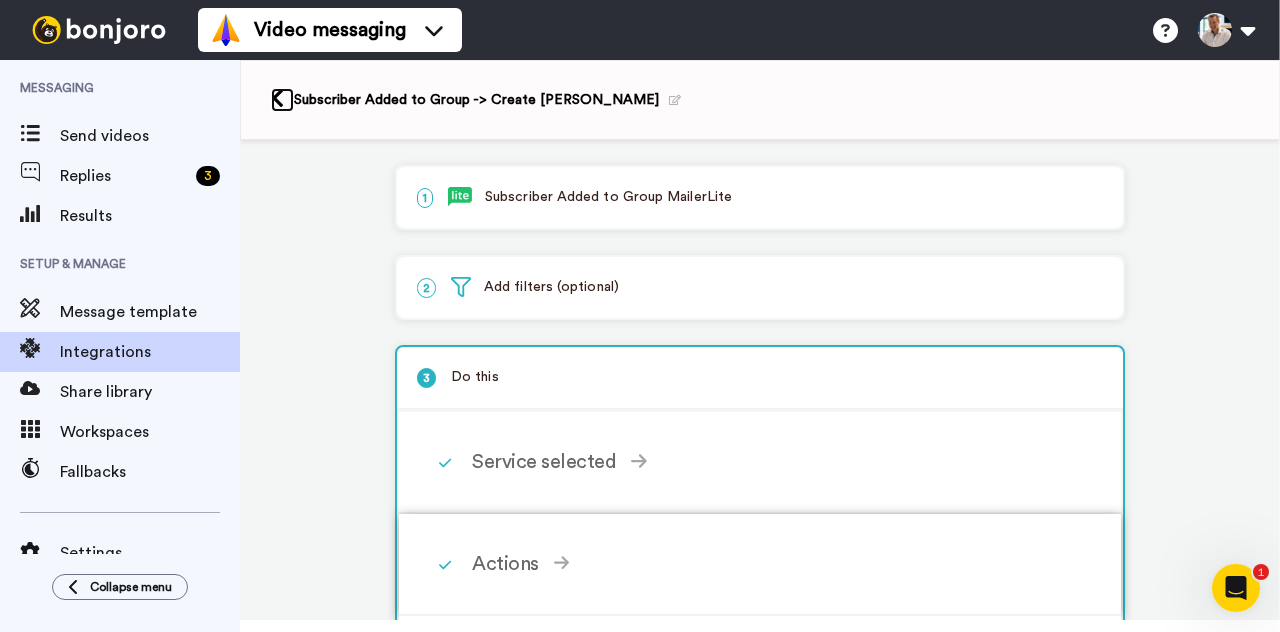 click at bounding box center [277, 98] 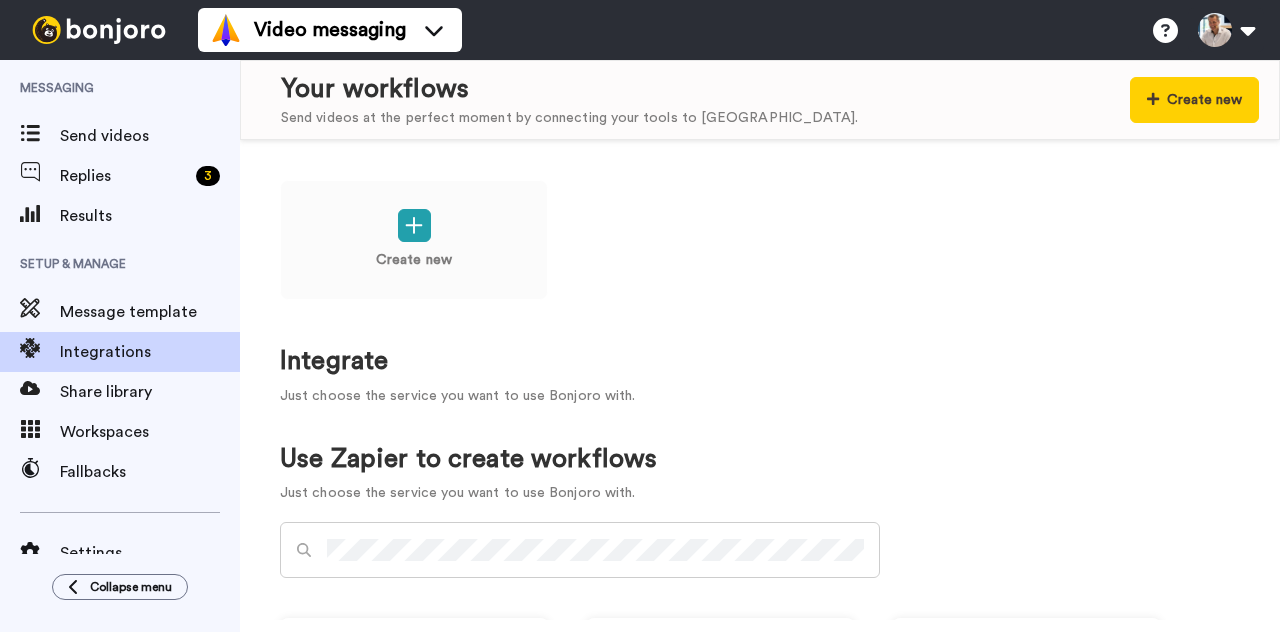 scroll, scrollTop: 0, scrollLeft: 0, axis: both 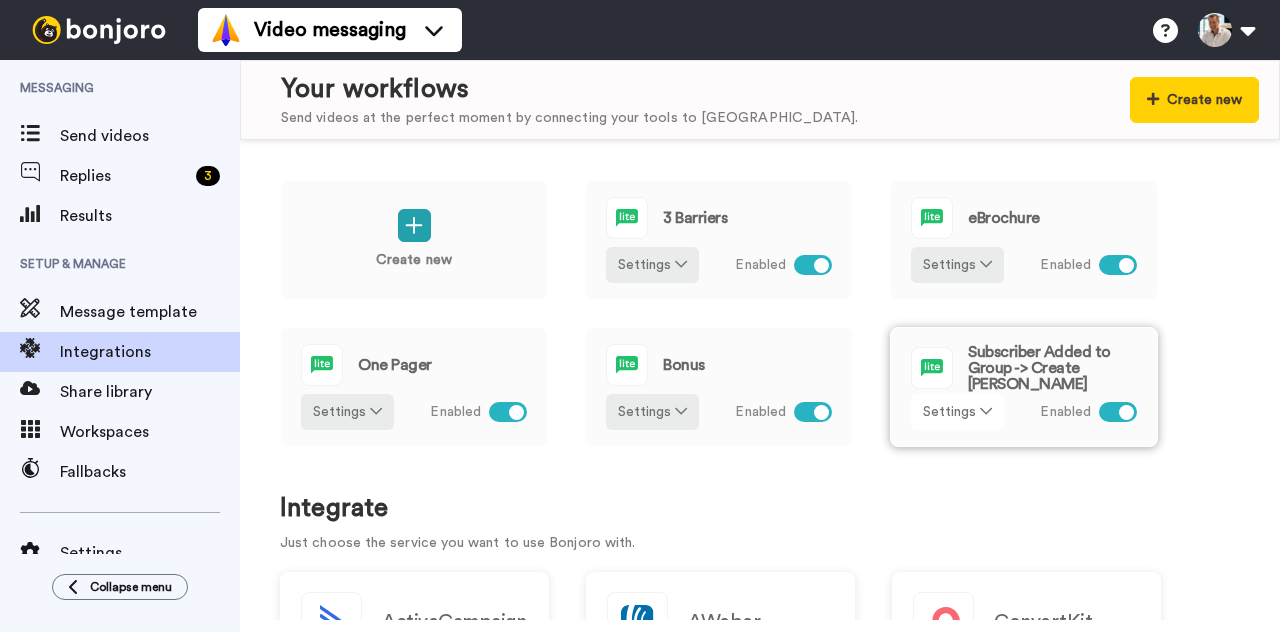 click on "Settings" at bounding box center (957, 412) 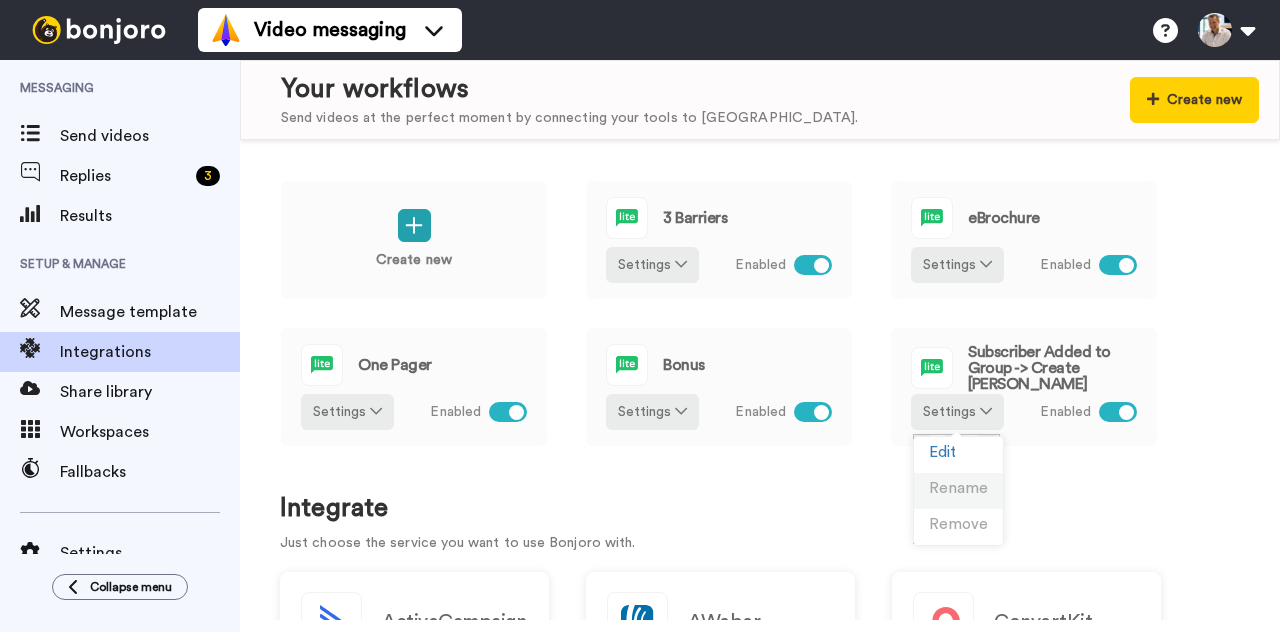 click on "Rename" at bounding box center (958, 488) 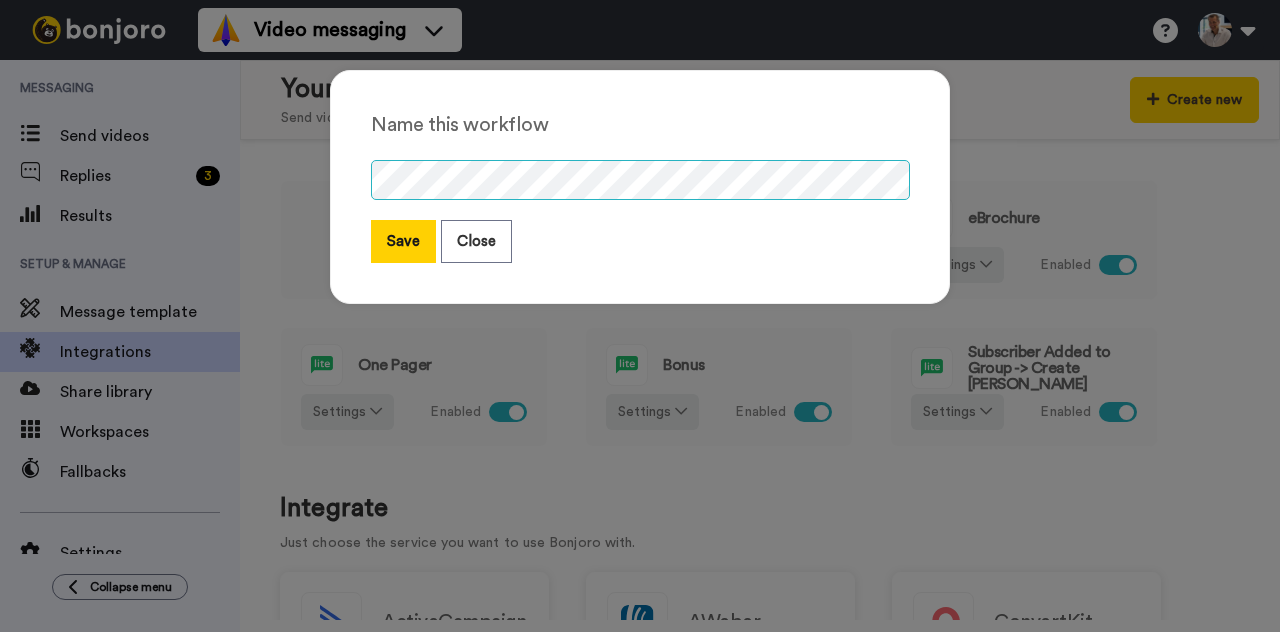click on "Name this workflow Save Close" at bounding box center (640, 187) 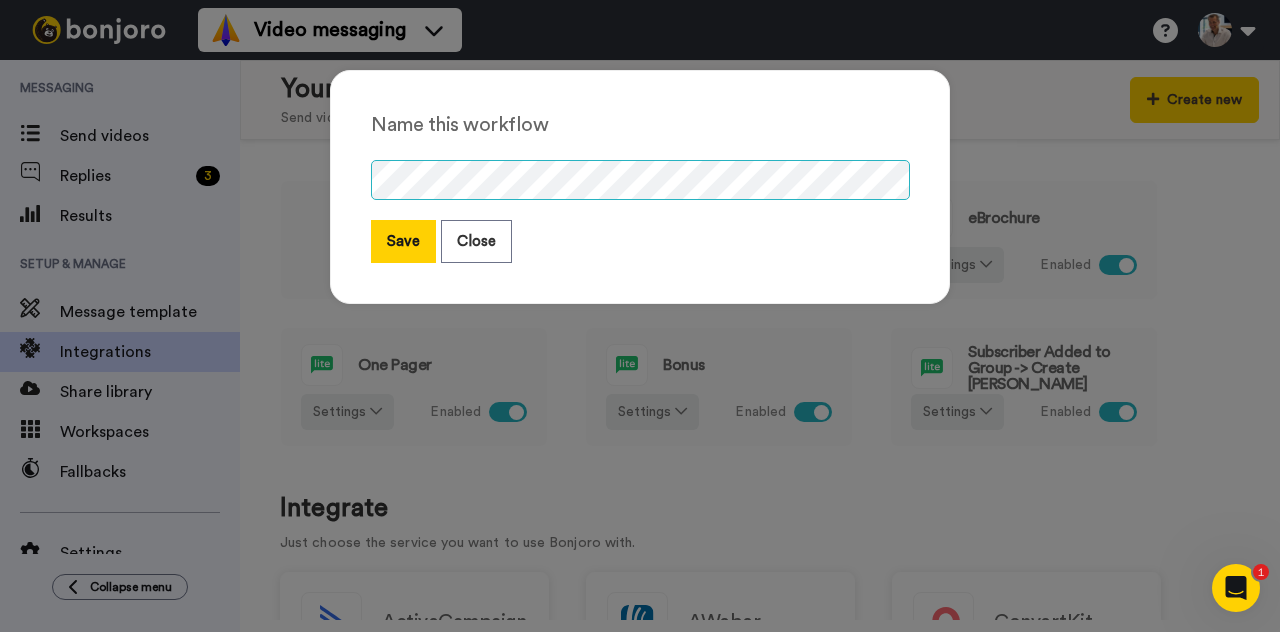 scroll, scrollTop: 0, scrollLeft: 0, axis: both 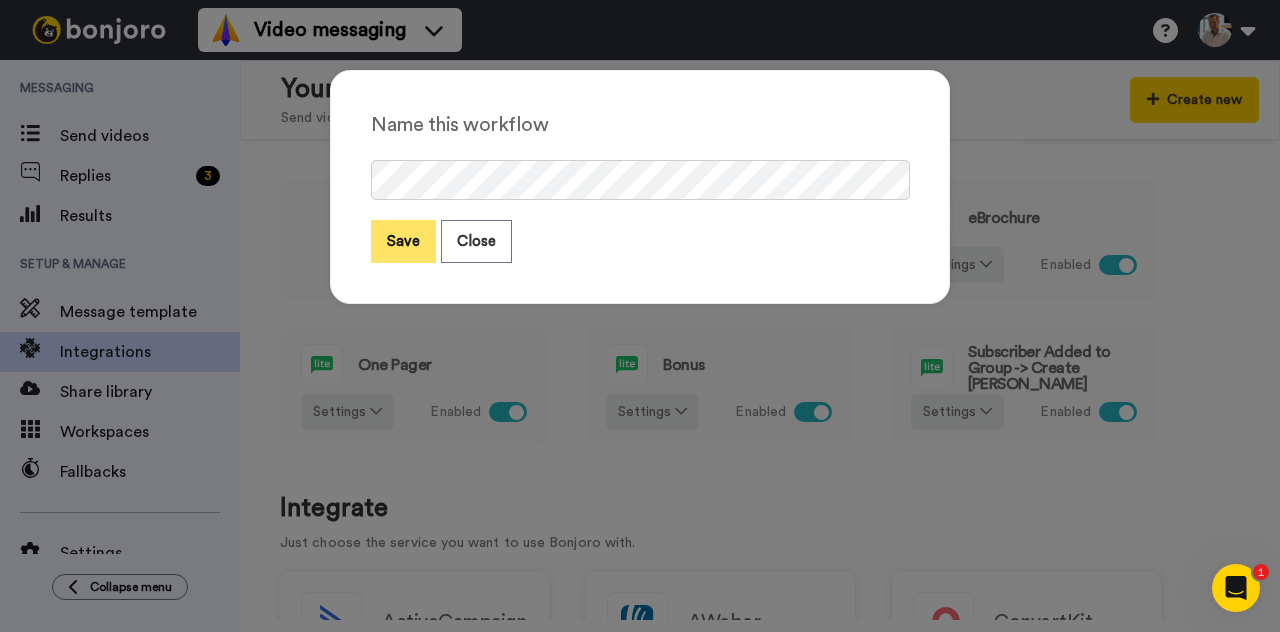 click on "Save" at bounding box center [403, 241] 